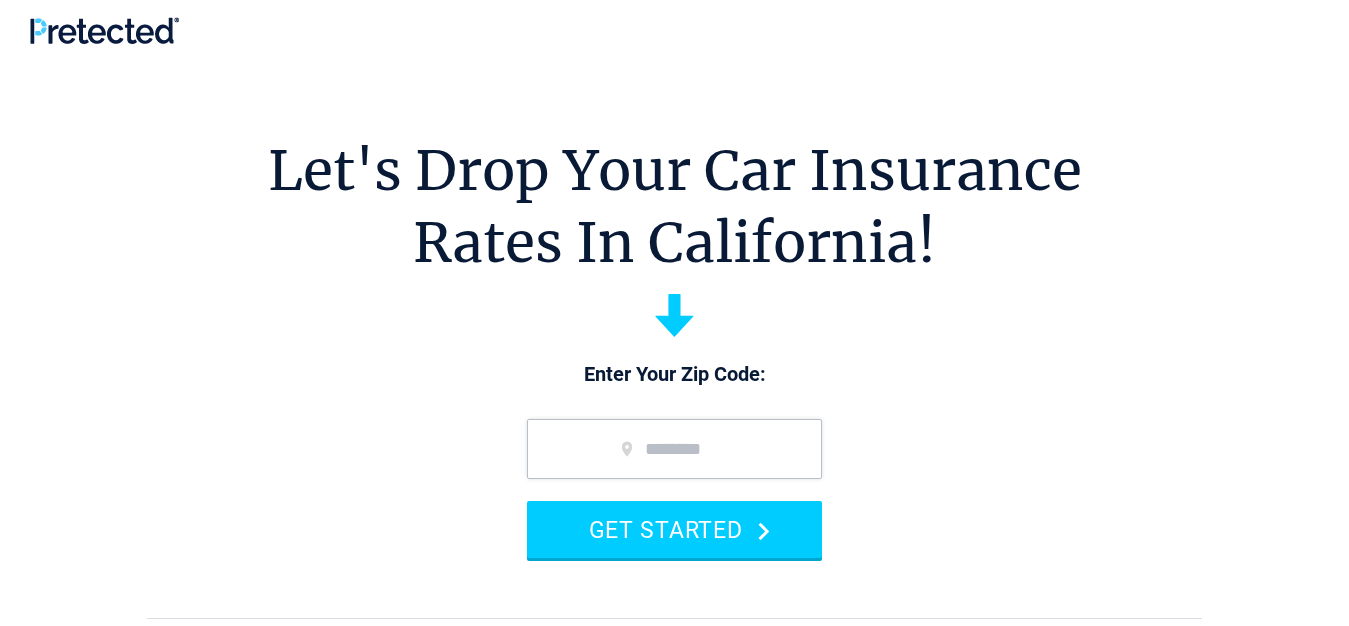 scroll, scrollTop: 0, scrollLeft: 0, axis: both 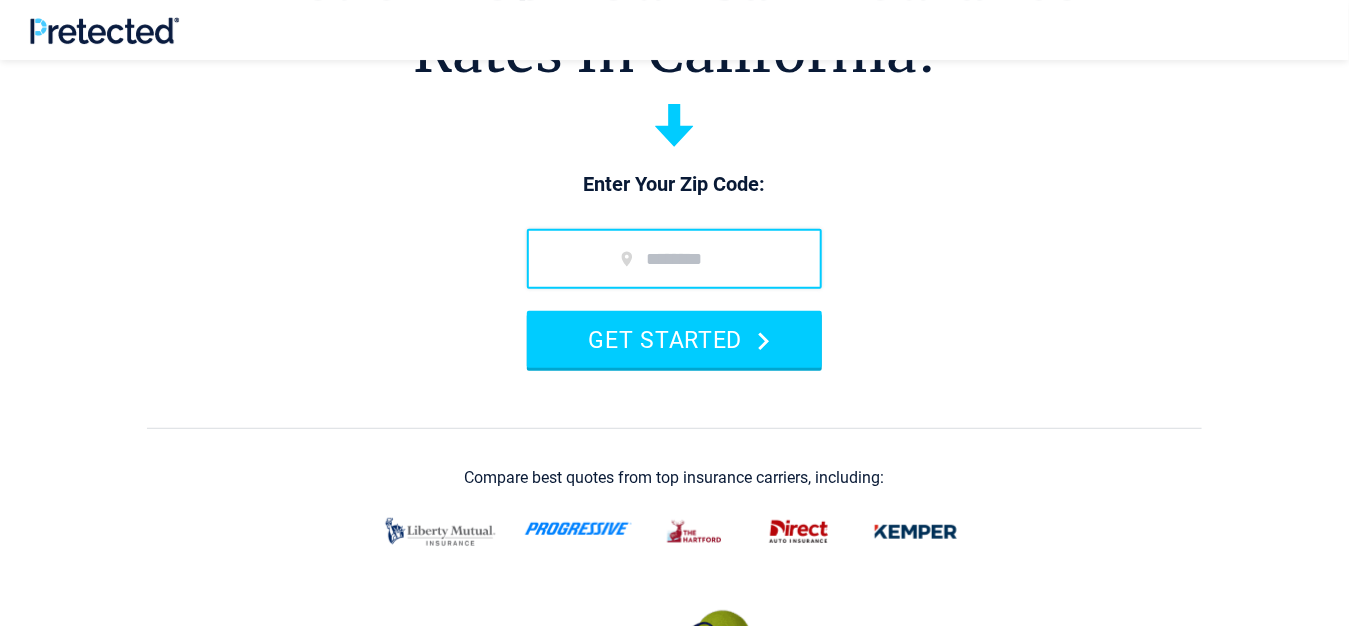 click at bounding box center (674, 259) 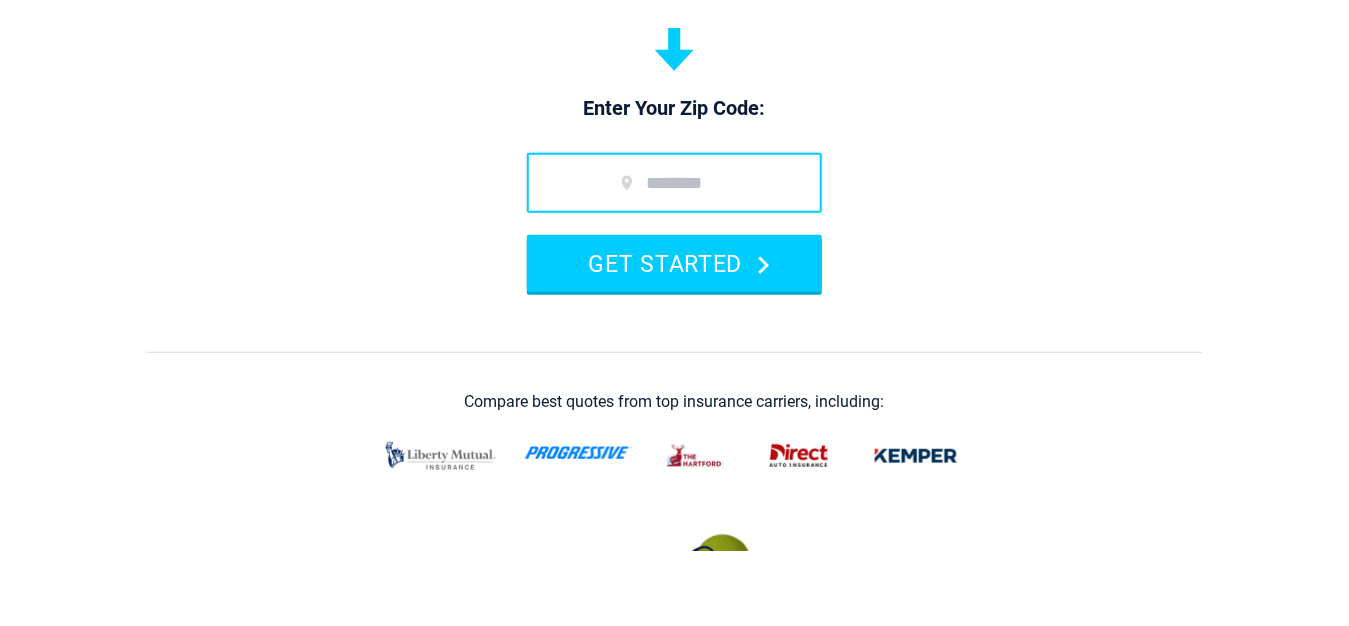 scroll, scrollTop: 190, scrollLeft: 0, axis: vertical 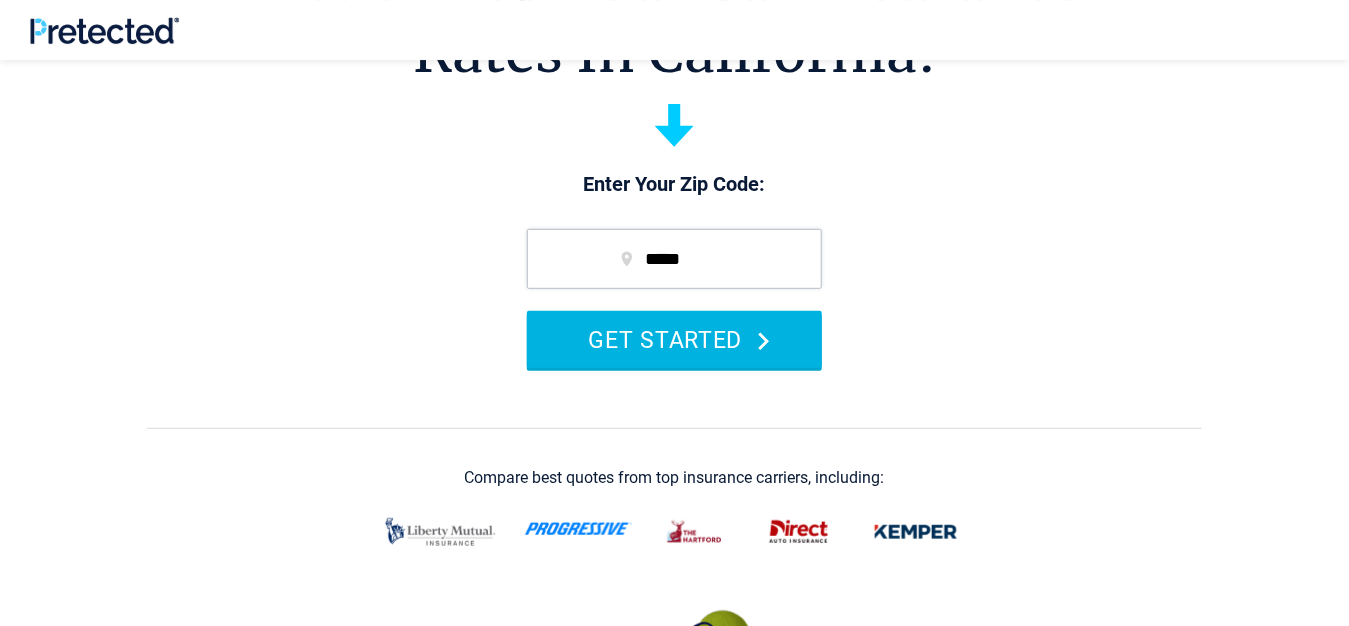 type on "*****" 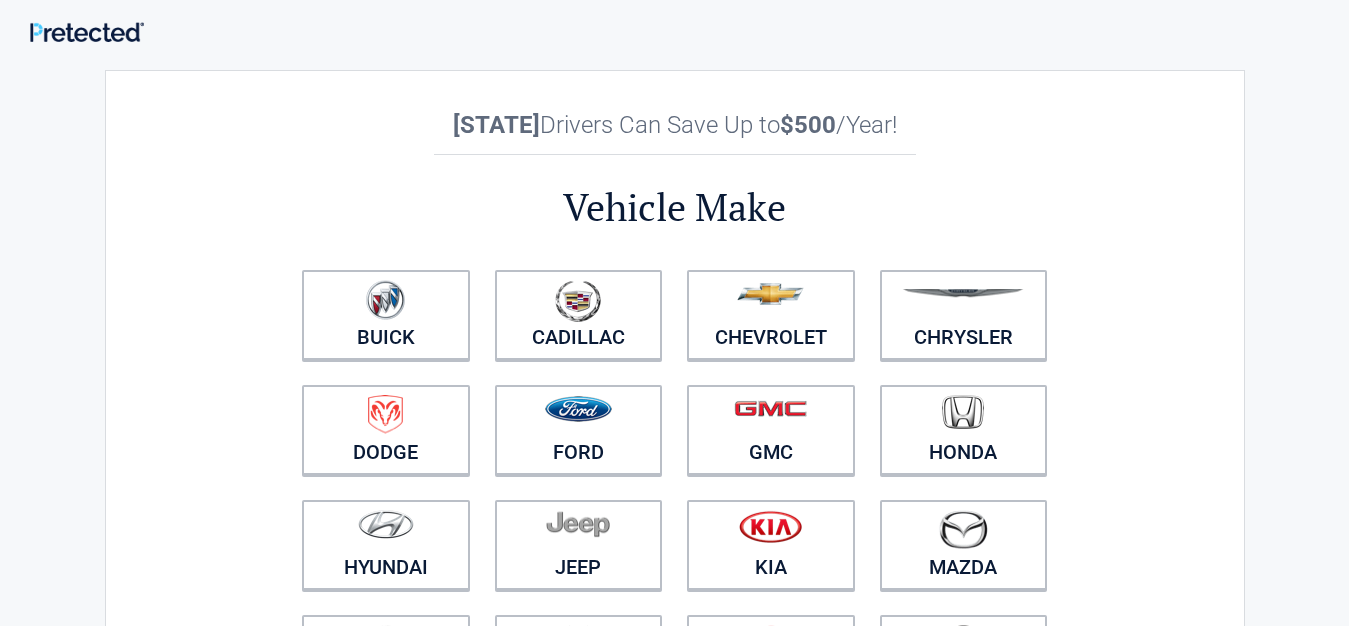 scroll, scrollTop: 0, scrollLeft: 0, axis: both 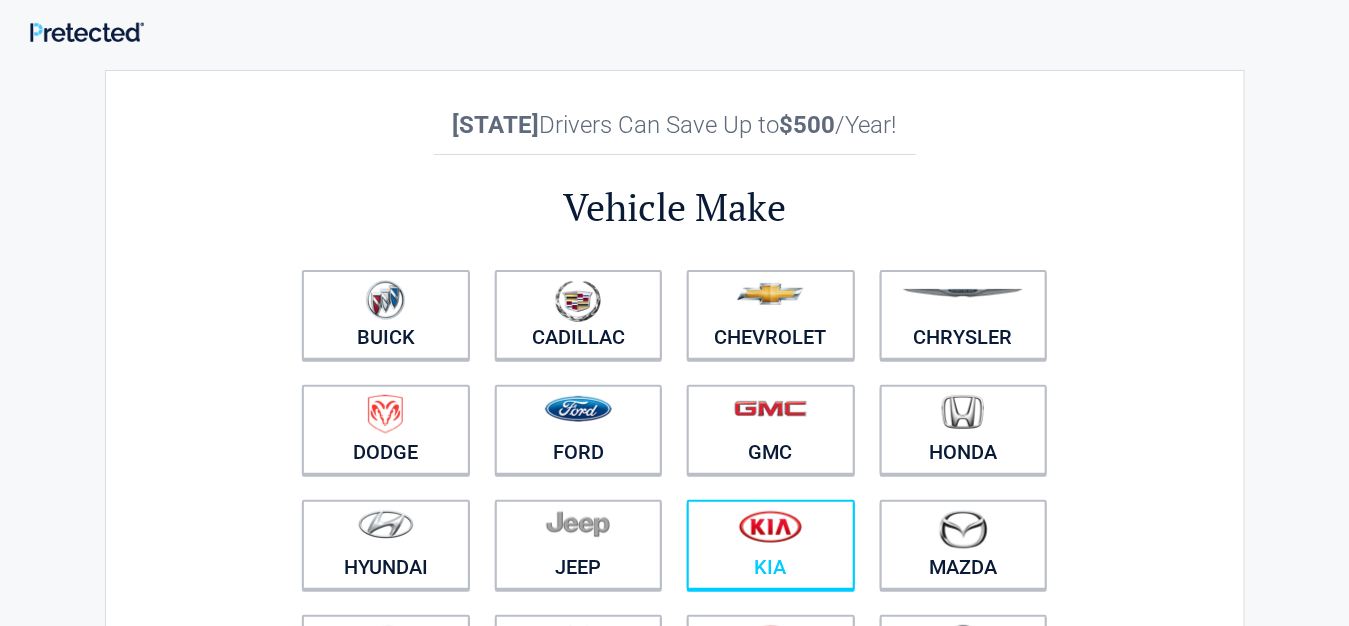 click at bounding box center (770, 526) 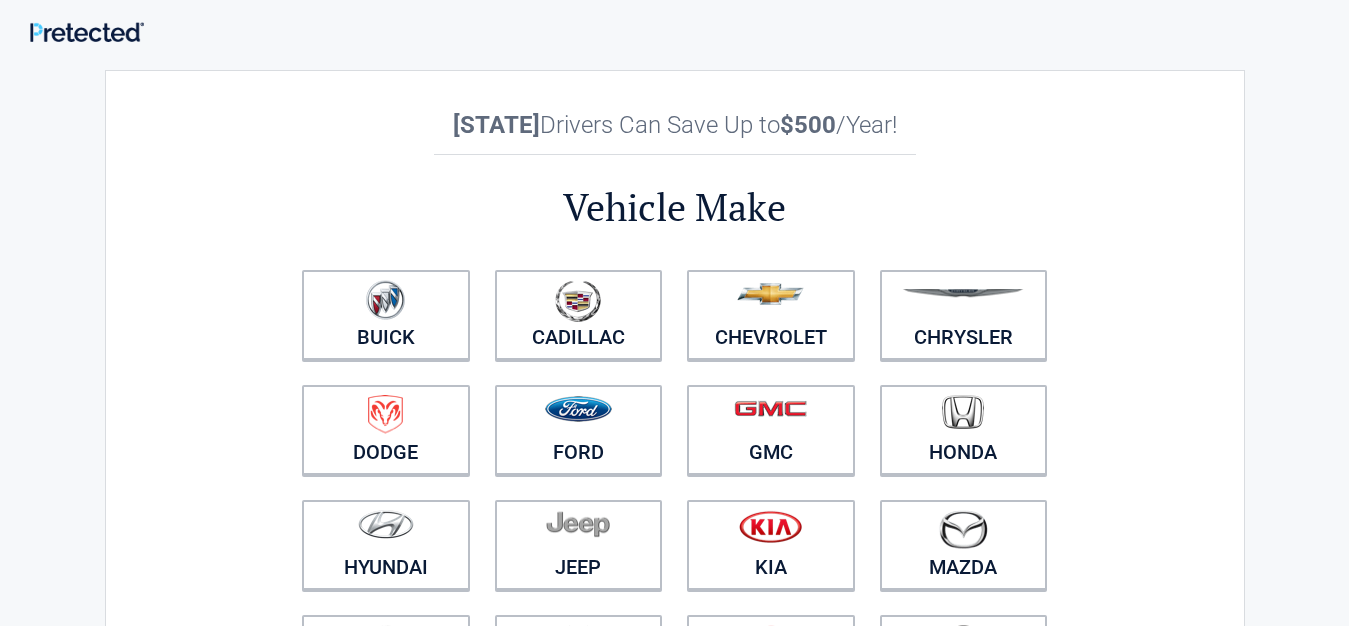 scroll, scrollTop: 0, scrollLeft: 0, axis: both 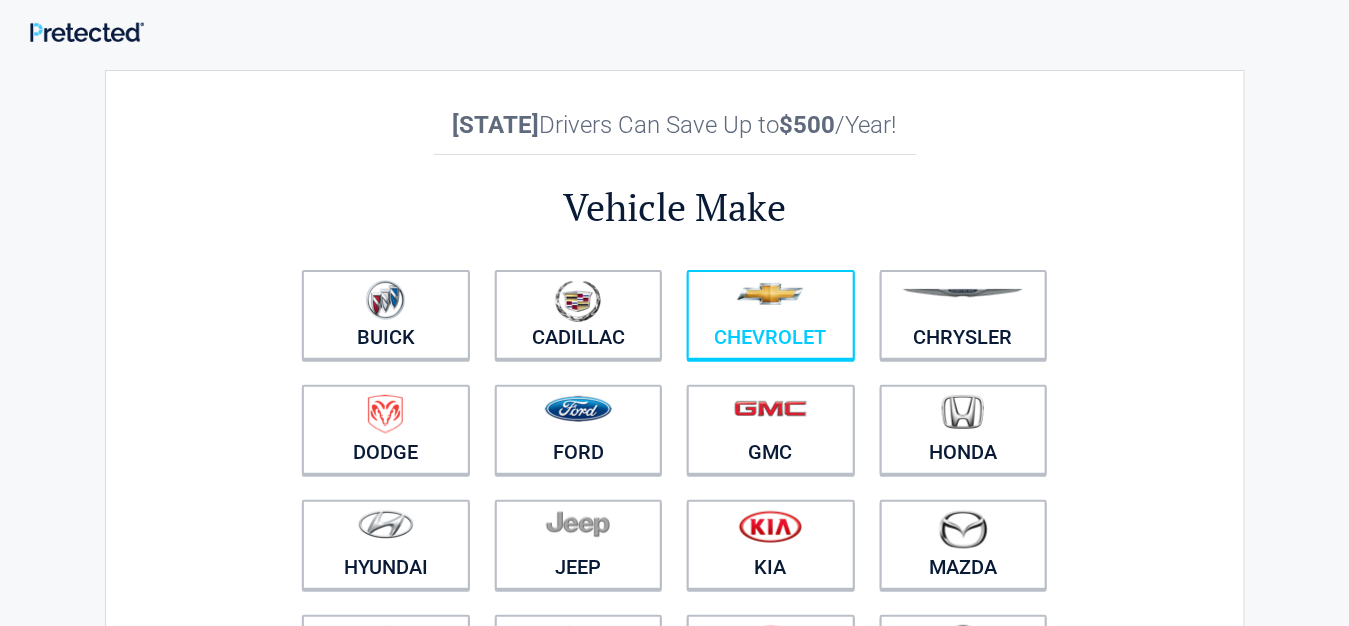 click at bounding box center [771, 302] 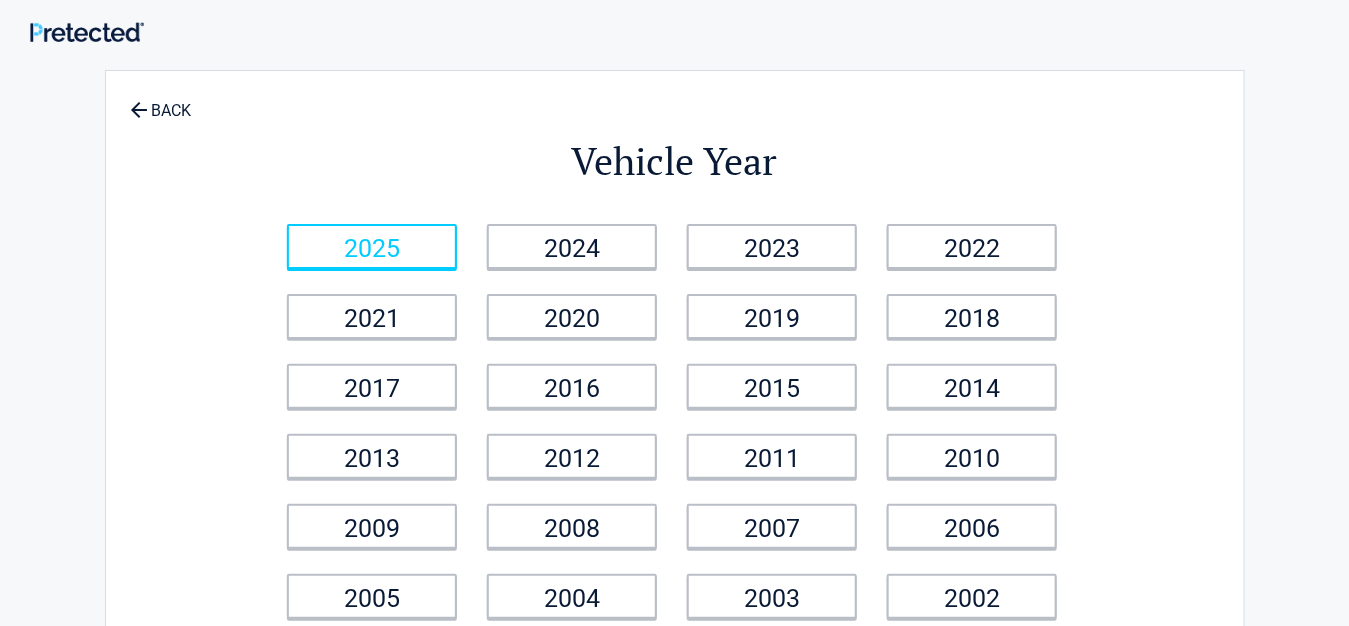 click on "2025" at bounding box center [372, 246] 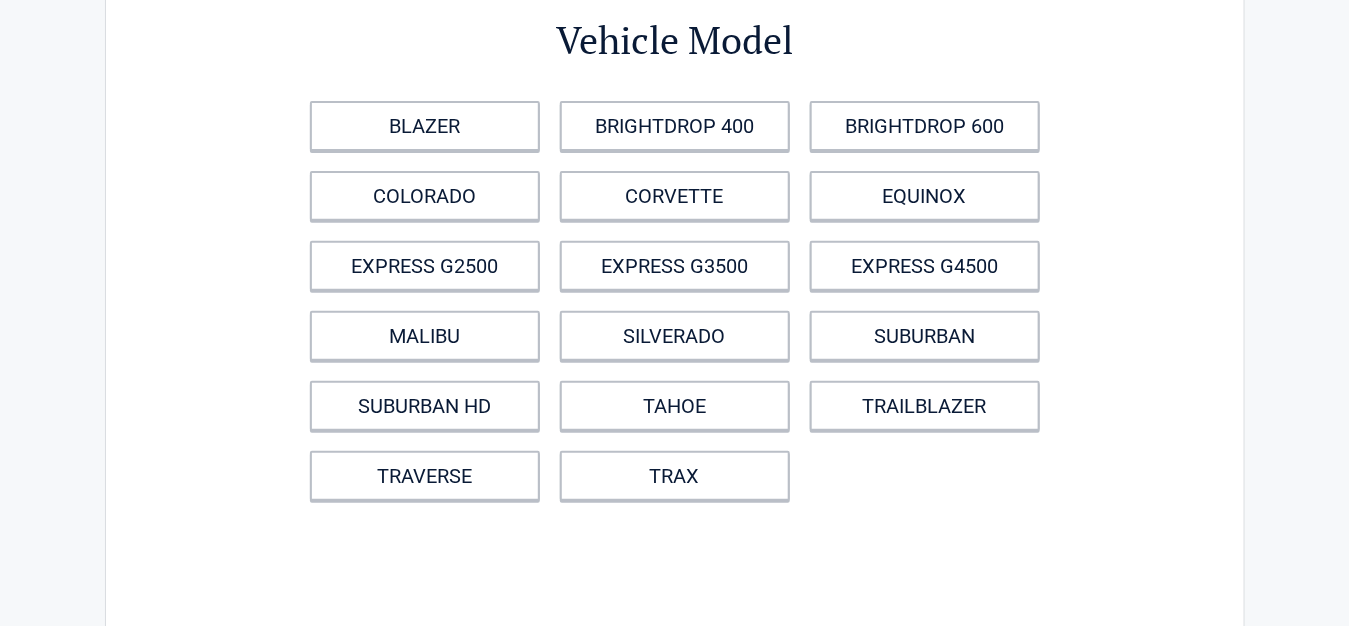 scroll, scrollTop: 129, scrollLeft: 0, axis: vertical 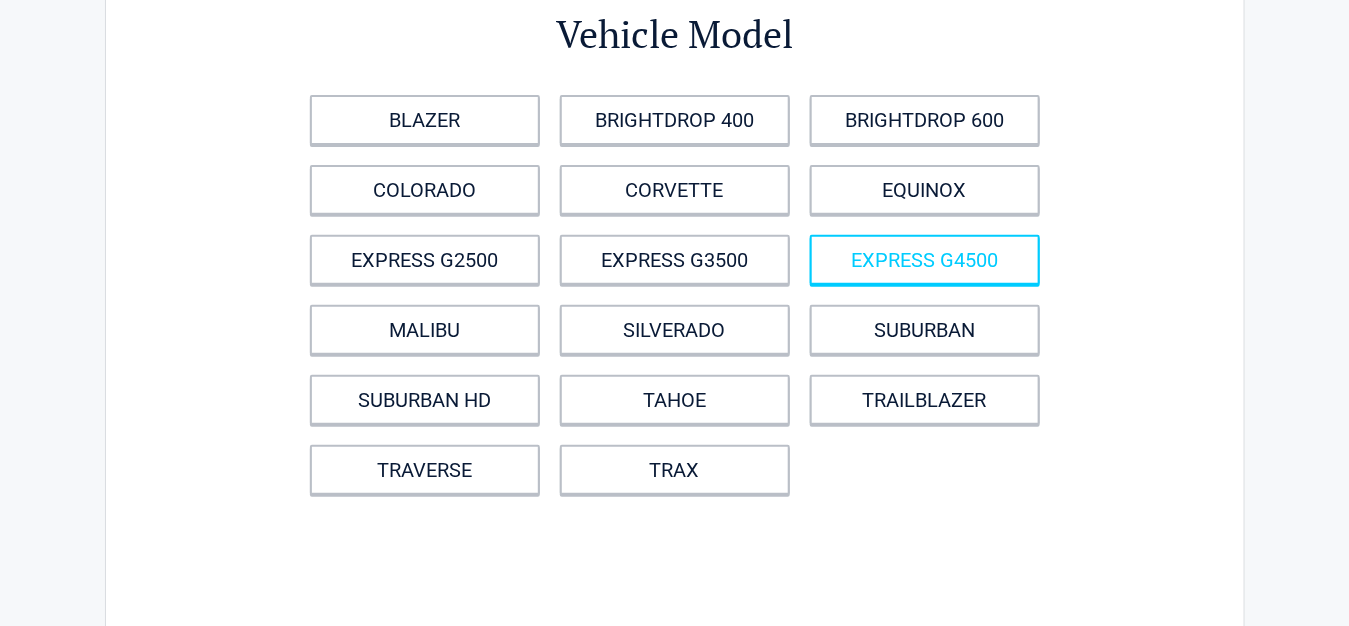 click on "EXPRESS G4500" at bounding box center (925, 260) 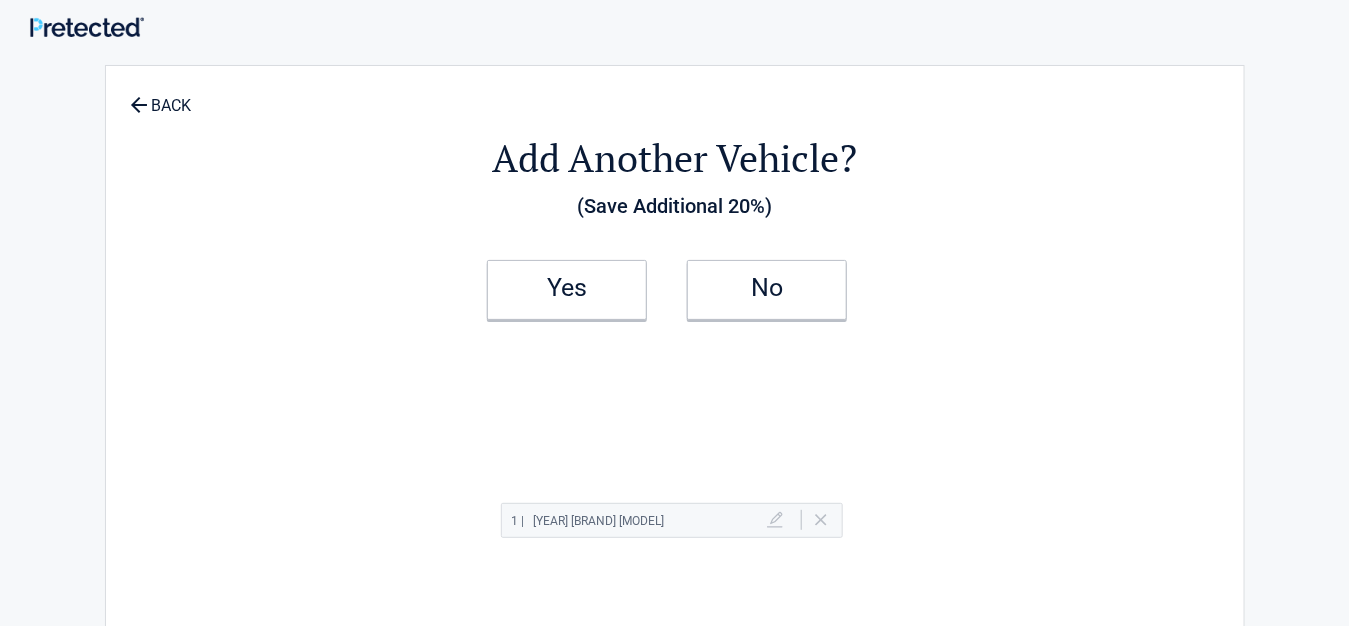 scroll, scrollTop: 0, scrollLeft: 0, axis: both 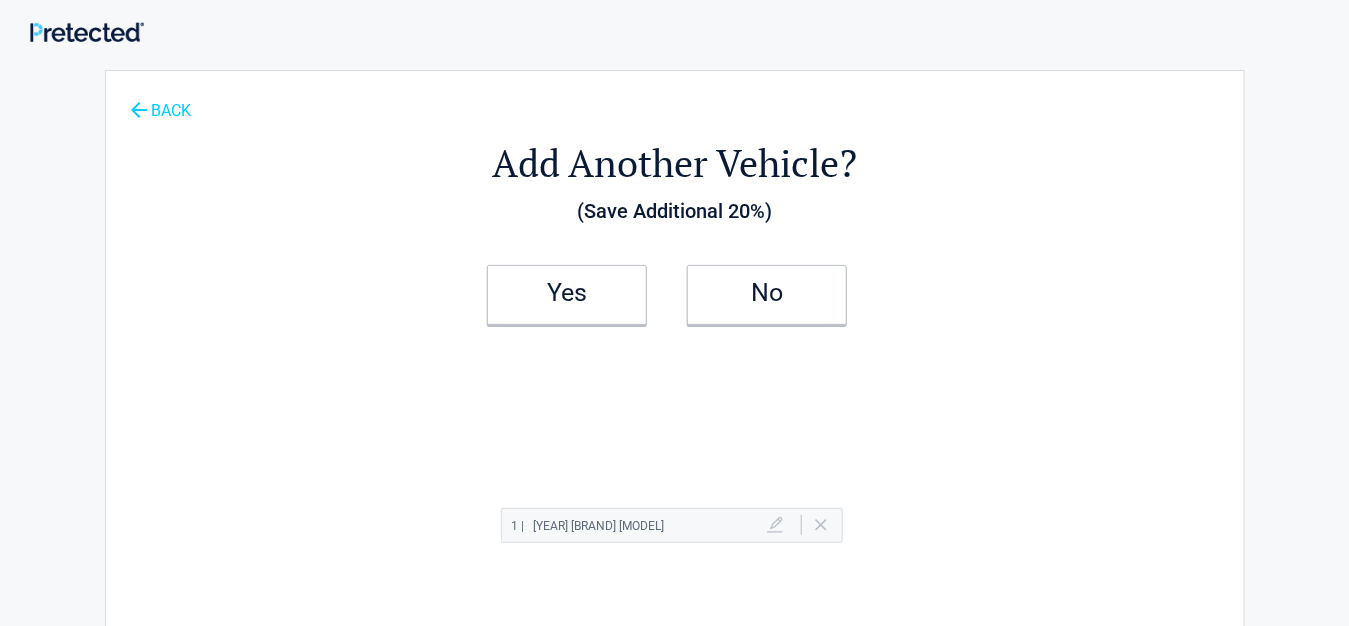 click on "BACK" at bounding box center (161, 101) 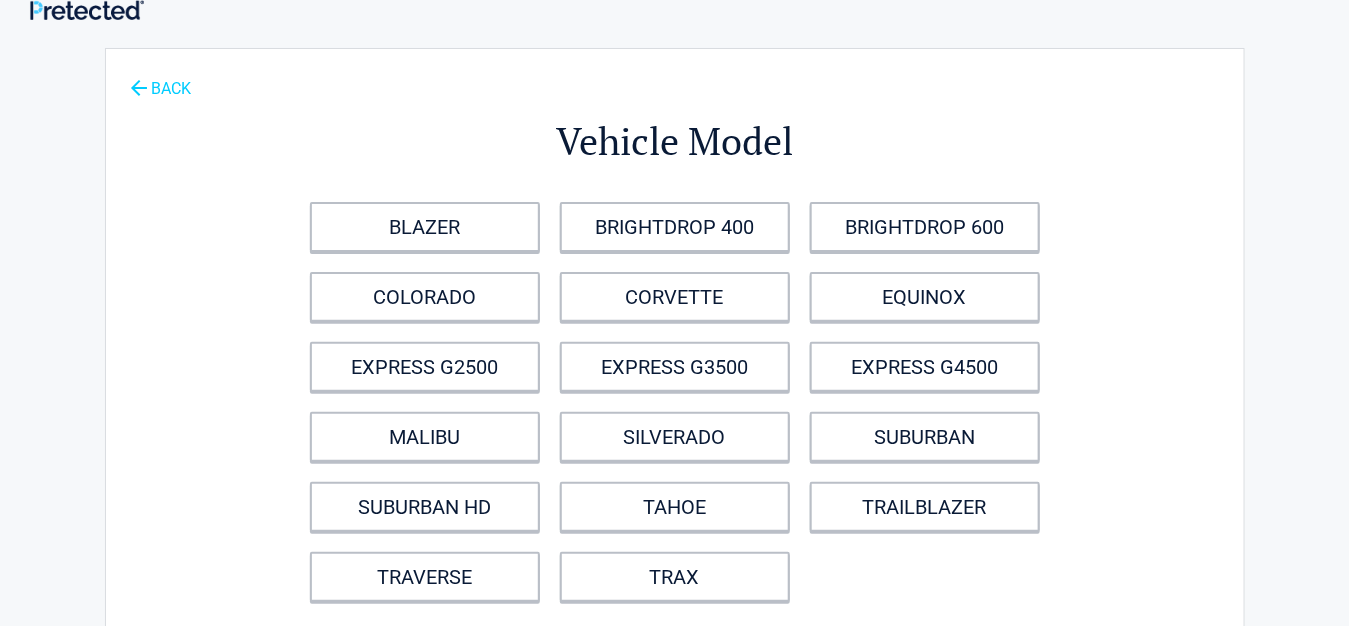 scroll, scrollTop: 0, scrollLeft: 0, axis: both 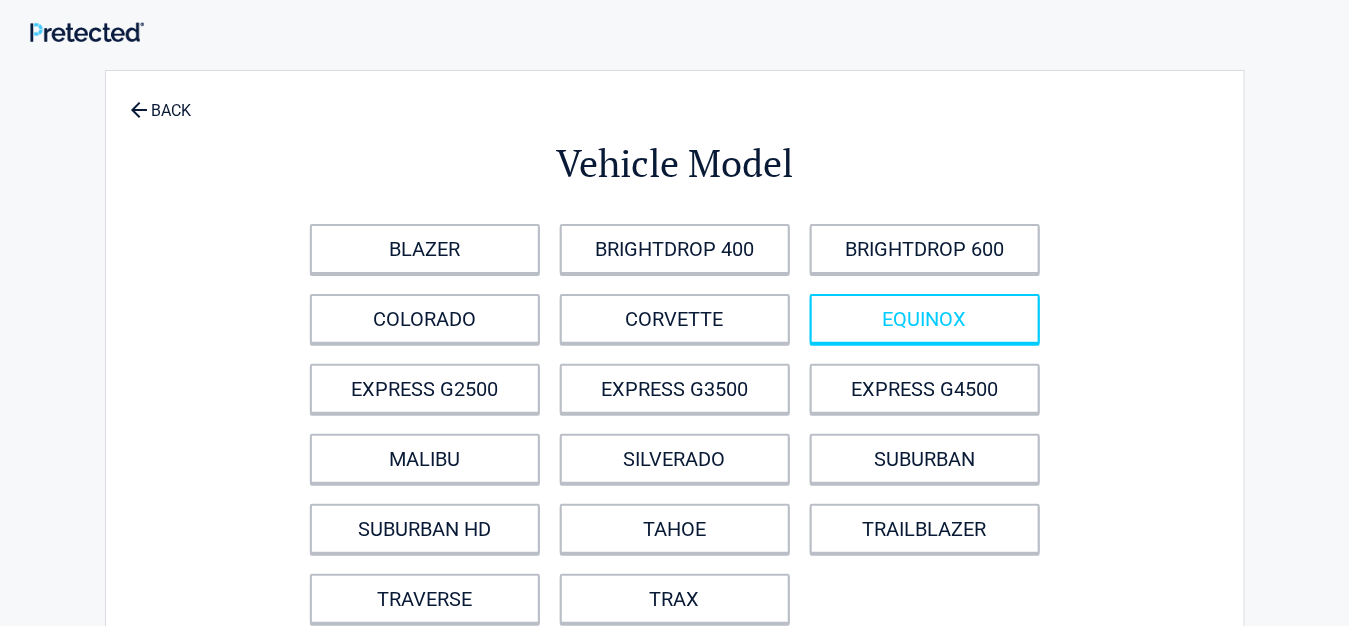 click on "EQUINOX" at bounding box center (925, 319) 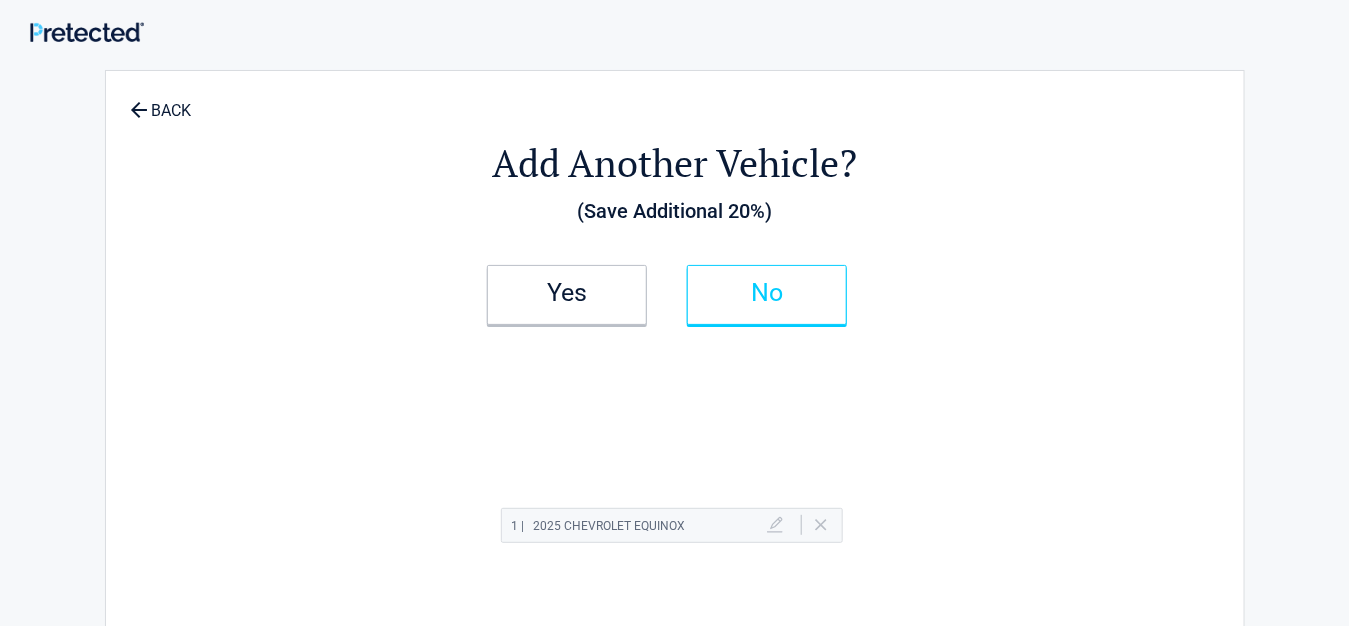 click on "No" at bounding box center (767, 293) 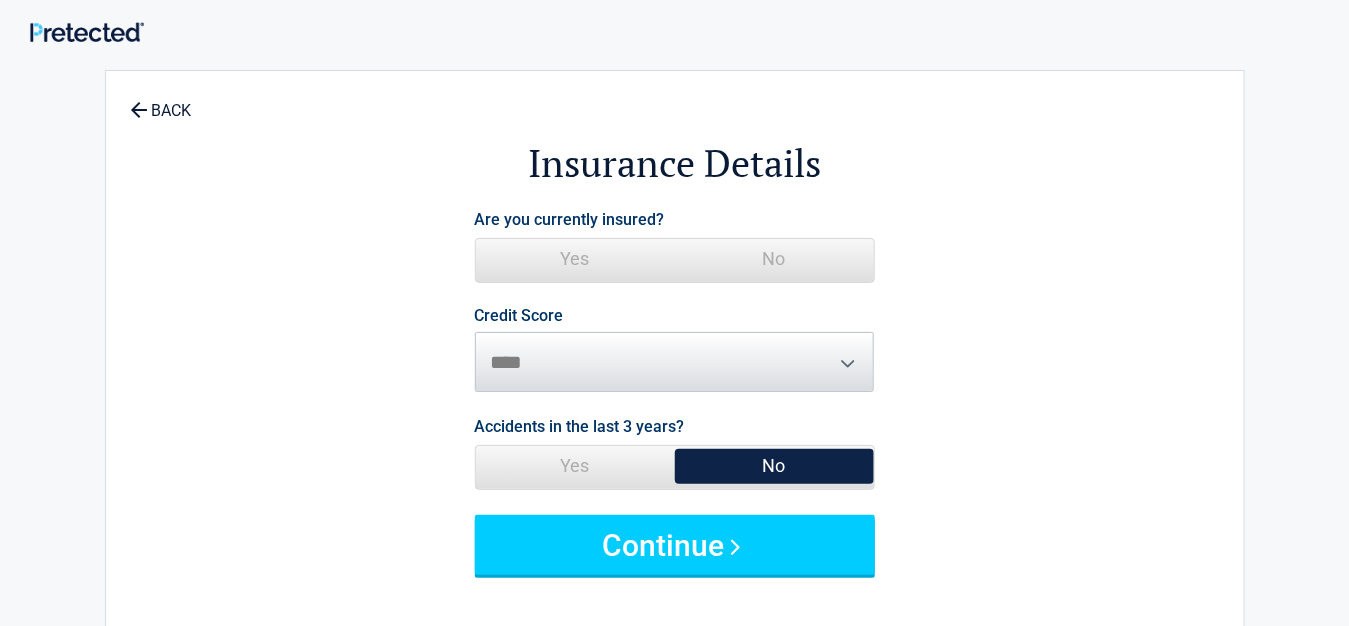 click on "No" at bounding box center [774, 259] 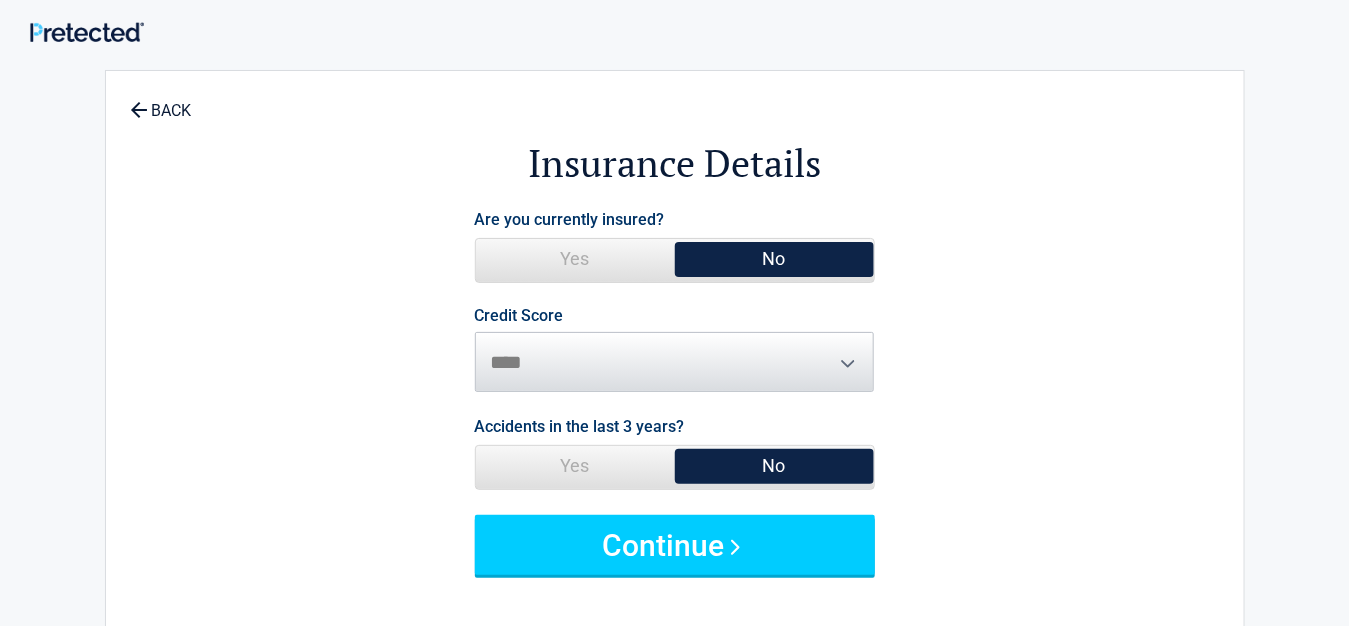 click on "Credit Score
*********
****
*******
****" at bounding box center [675, 350] 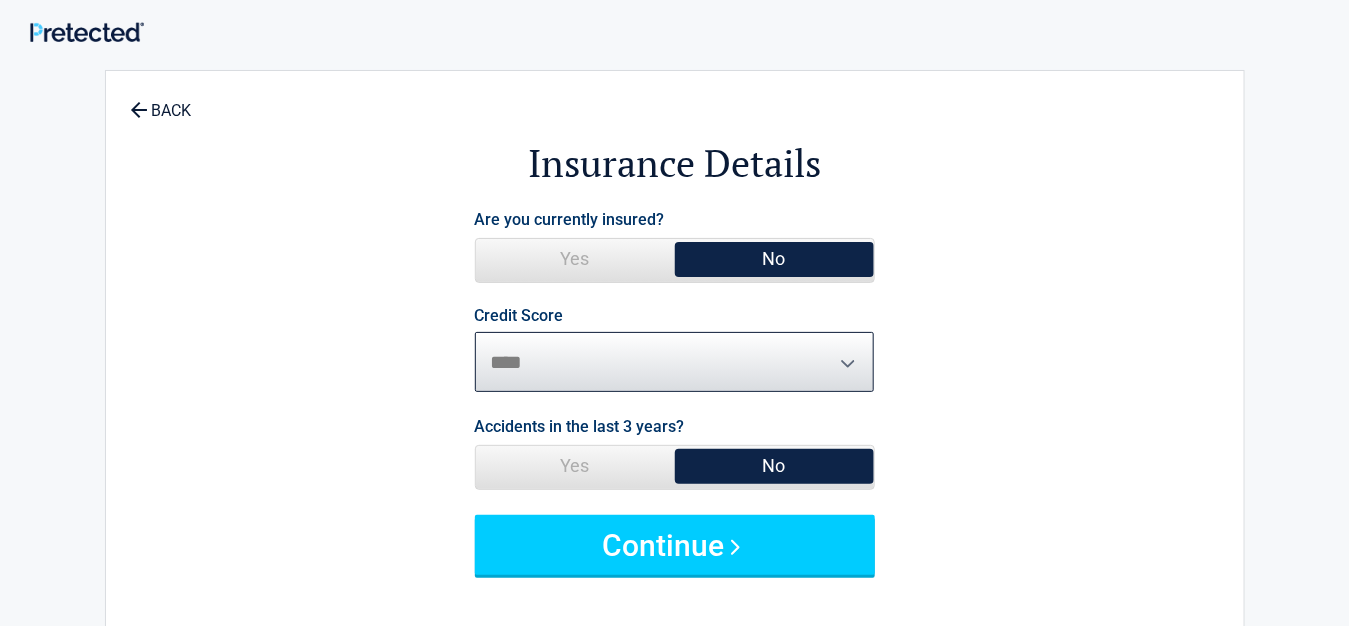 click on "*********
****
*******
****" at bounding box center (675, 362) 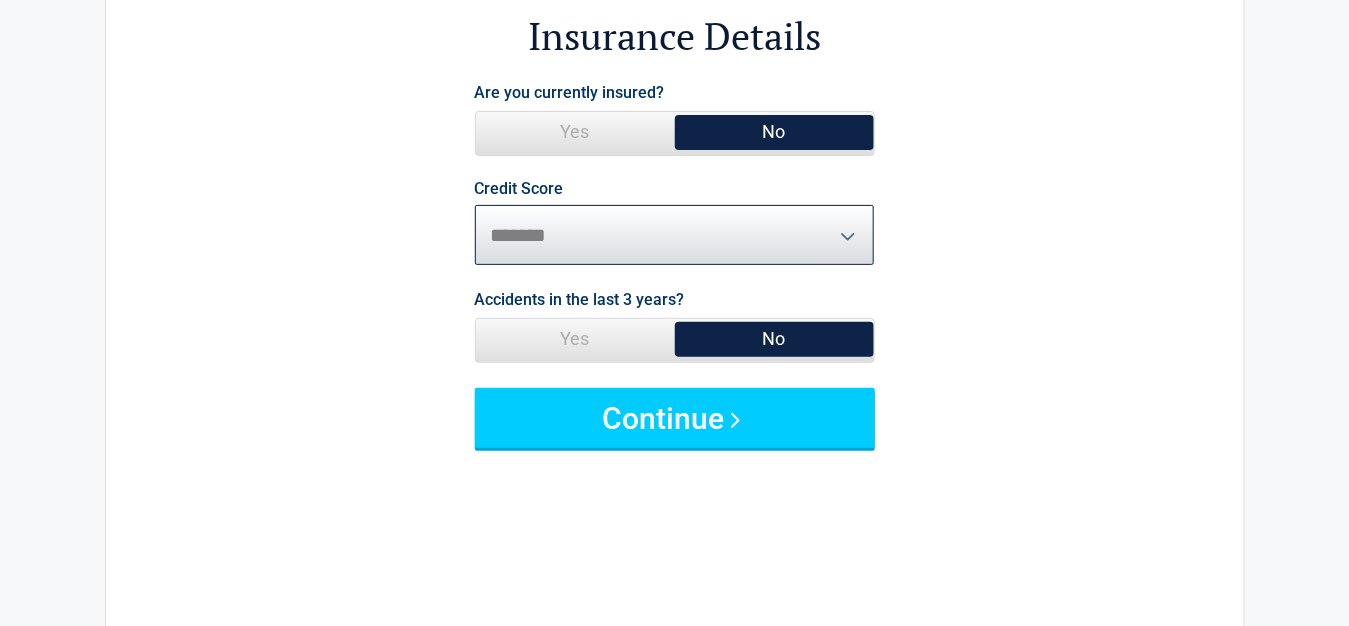 scroll, scrollTop: 129, scrollLeft: 0, axis: vertical 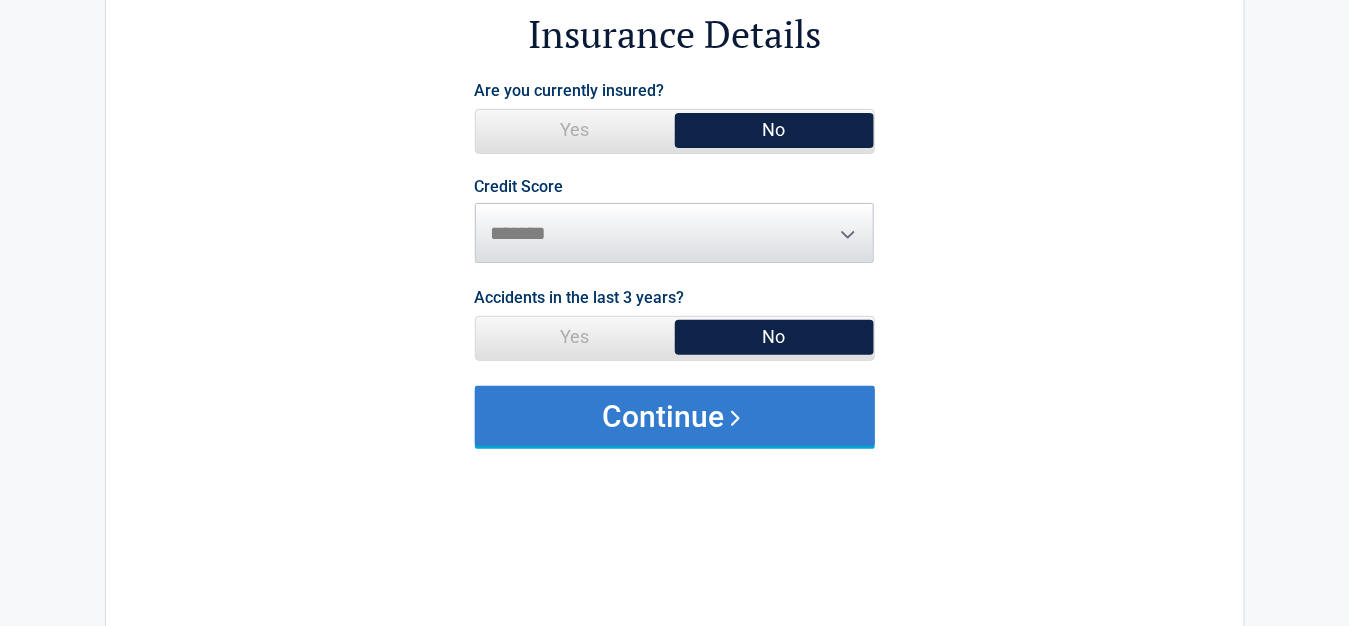 click on "Continue" at bounding box center [675, 416] 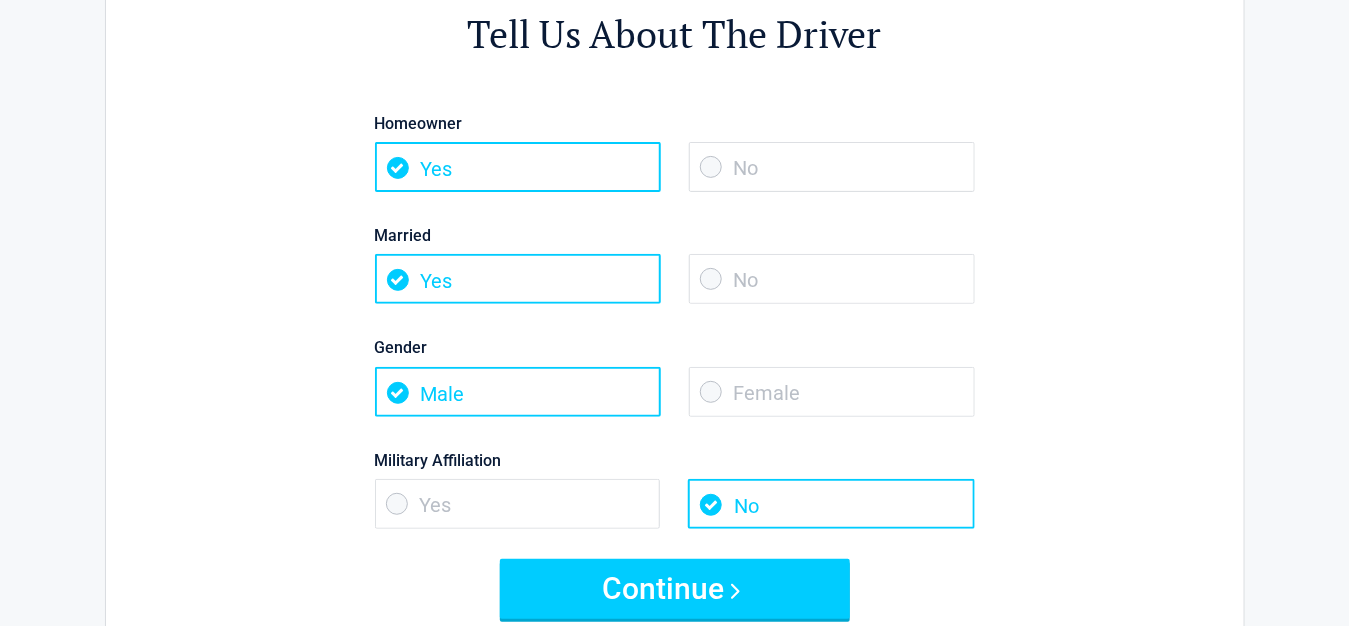 scroll, scrollTop: 0, scrollLeft: 0, axis: both 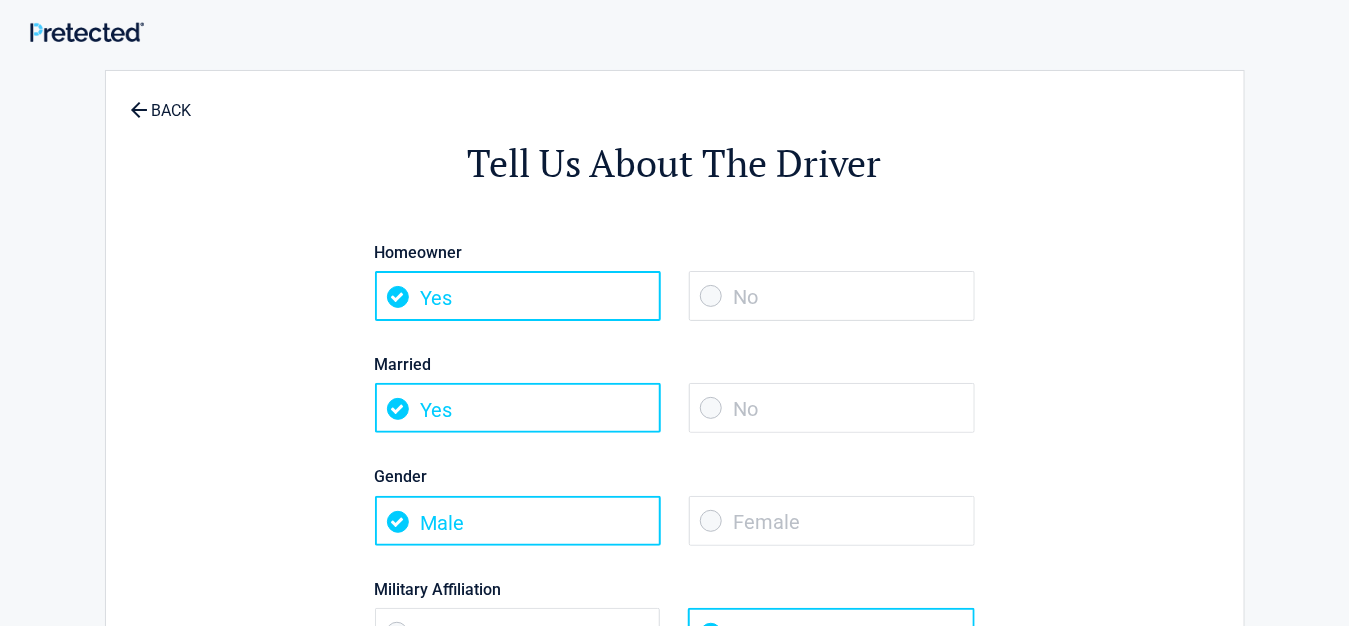click on "No" at bounding box center [832, 296] 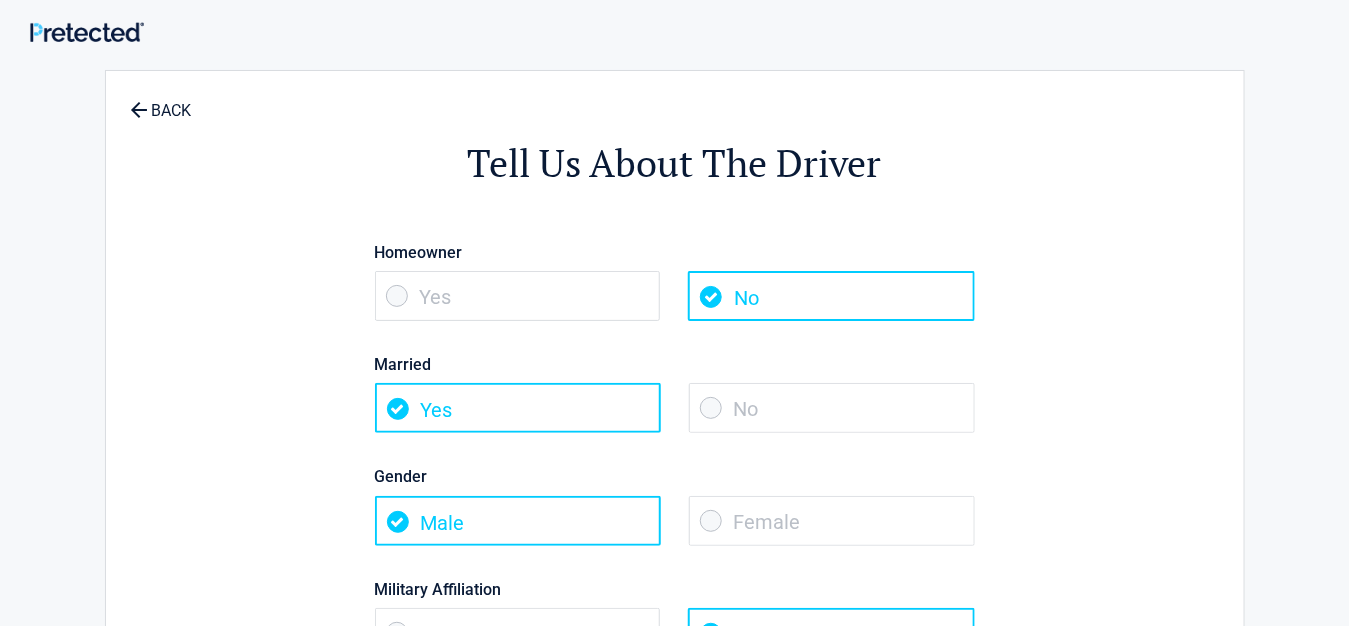 click on "No" at bounding box center (832, 408) 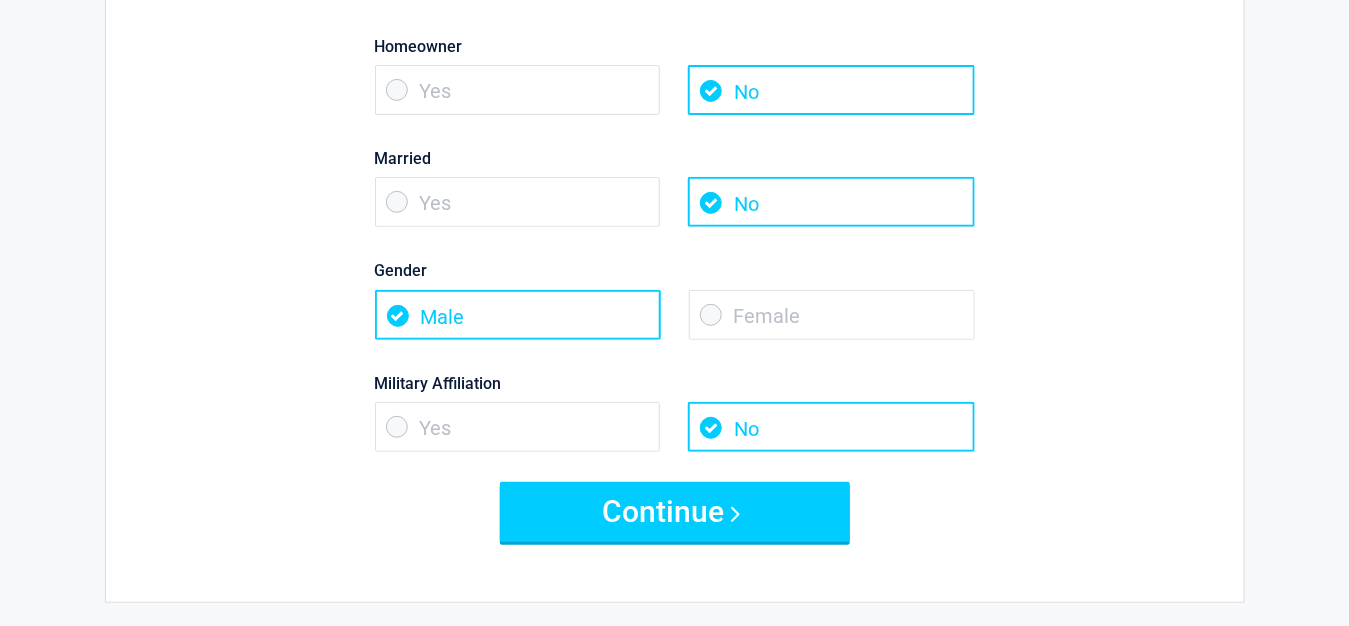 scroll, scrollTop: 239, scrollLeft: 0, axis: vertical 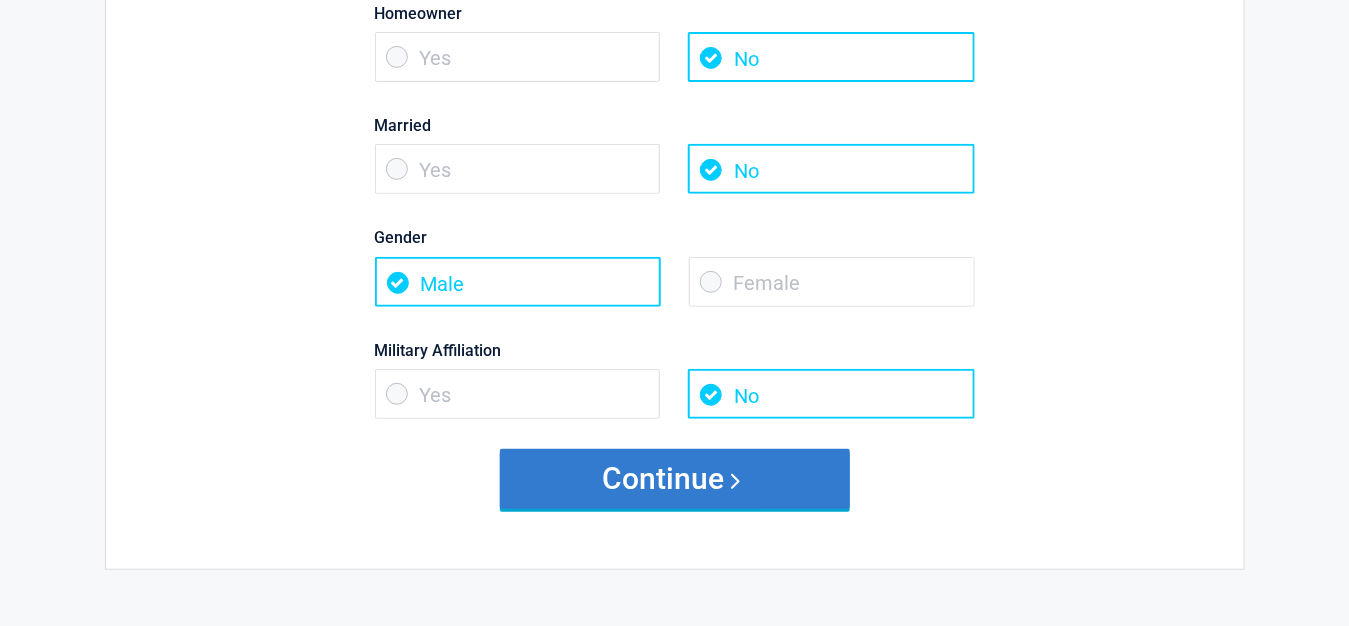click on "Continue" at bounding box center [675, 479] 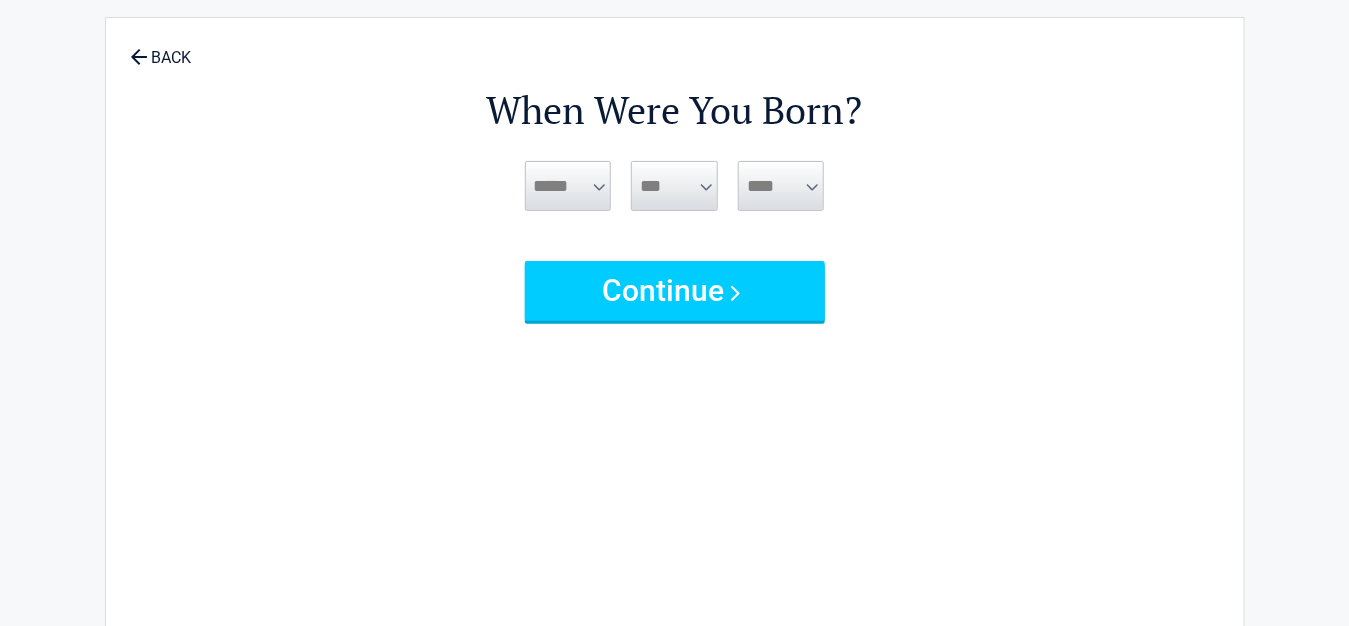 scroll, scrollTop: 0, scrollLeft: 0, axis: both 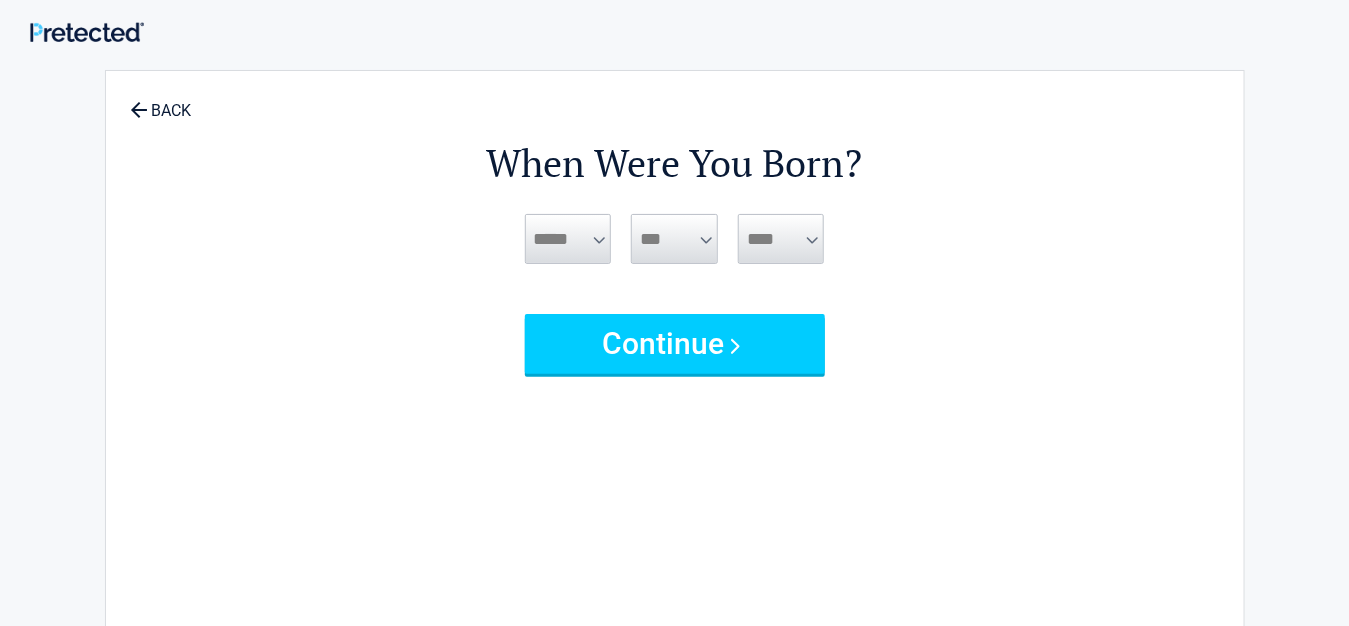 click on "*****
***
***
***
***
***
***
***
***
***
***
***
***" at bounding box center [568, 239] 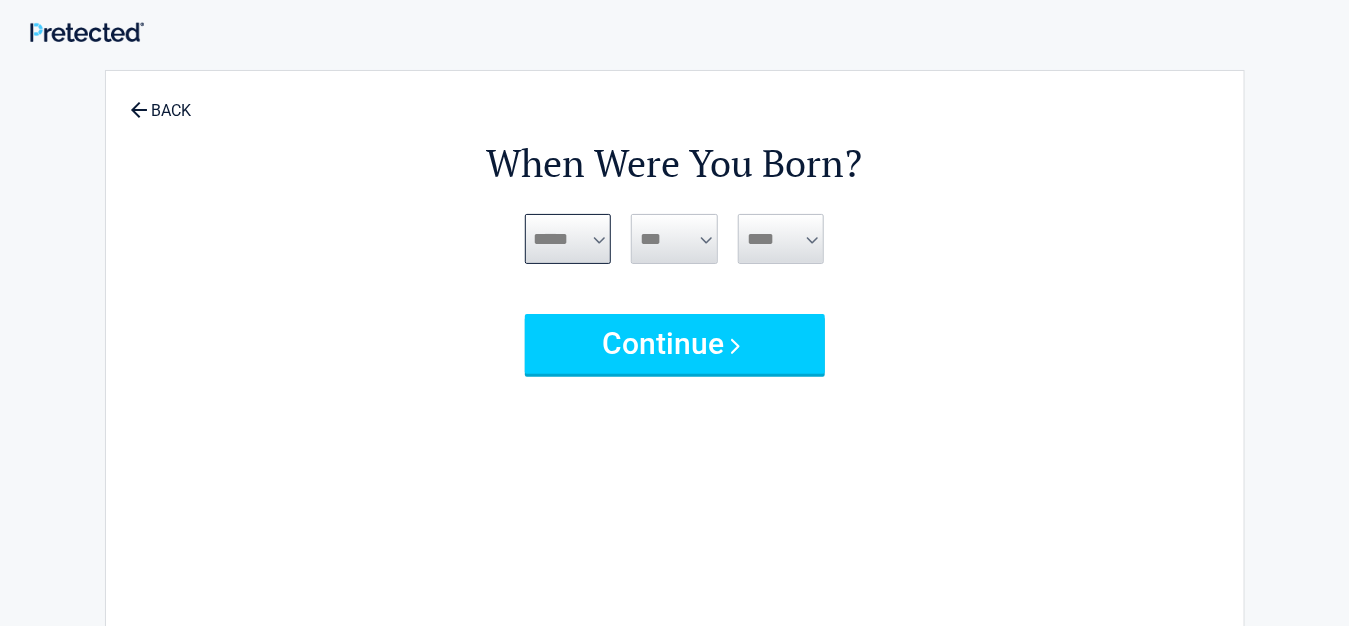 click on "*****
***
***
***
***
***
***
***
***
***
***
***
***" at bounding box center (568, 239) 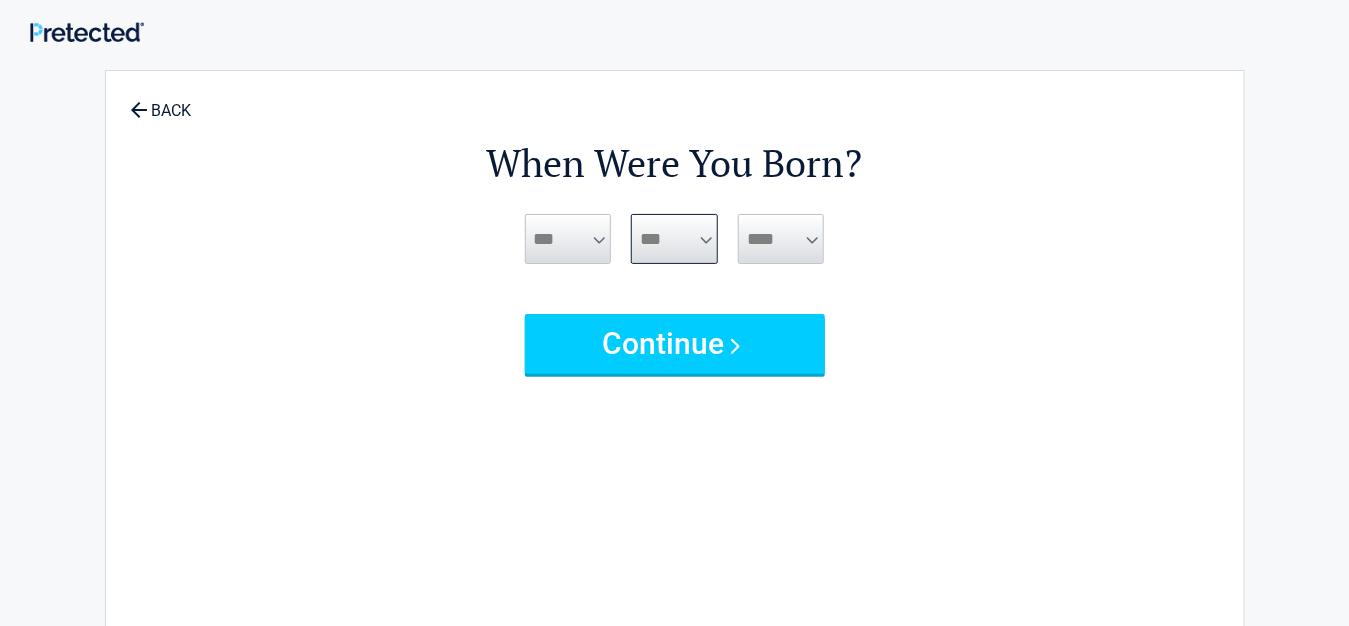click on "*** * * * * * * * * * ** ** ** ** ** ** ** ** ** ** ** ** ** ** ** ** ** ** ** **" at bounding box center [674, 239] 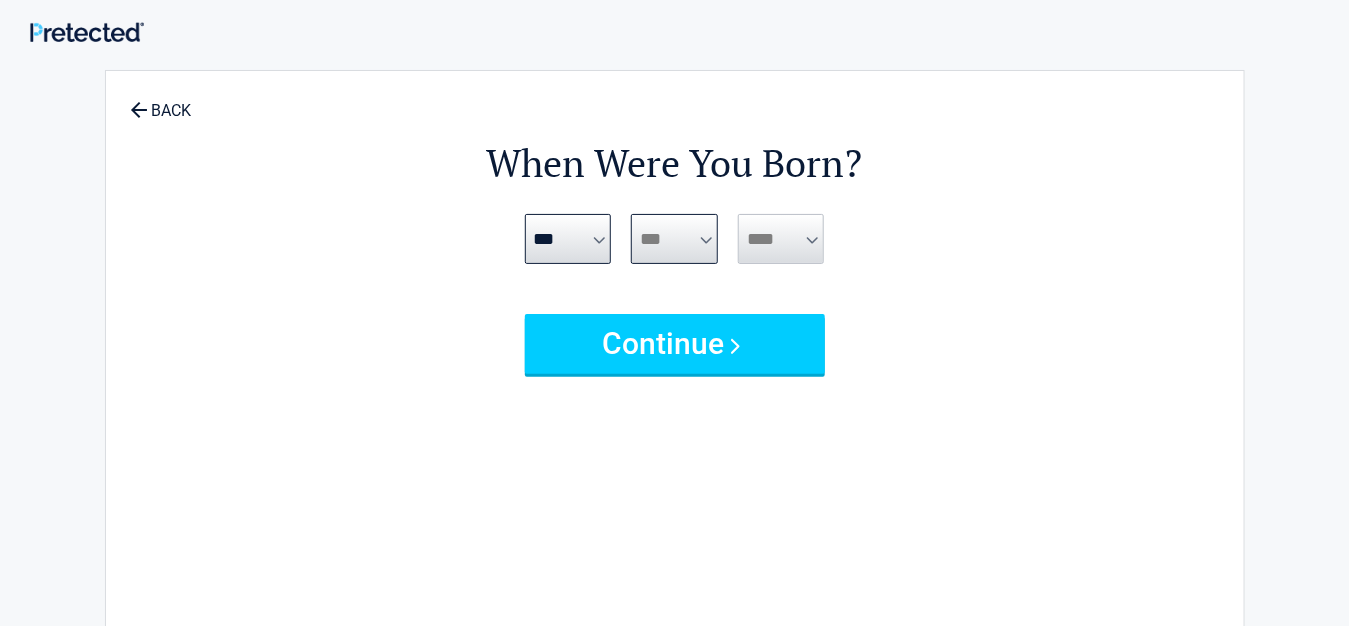 select on "*" 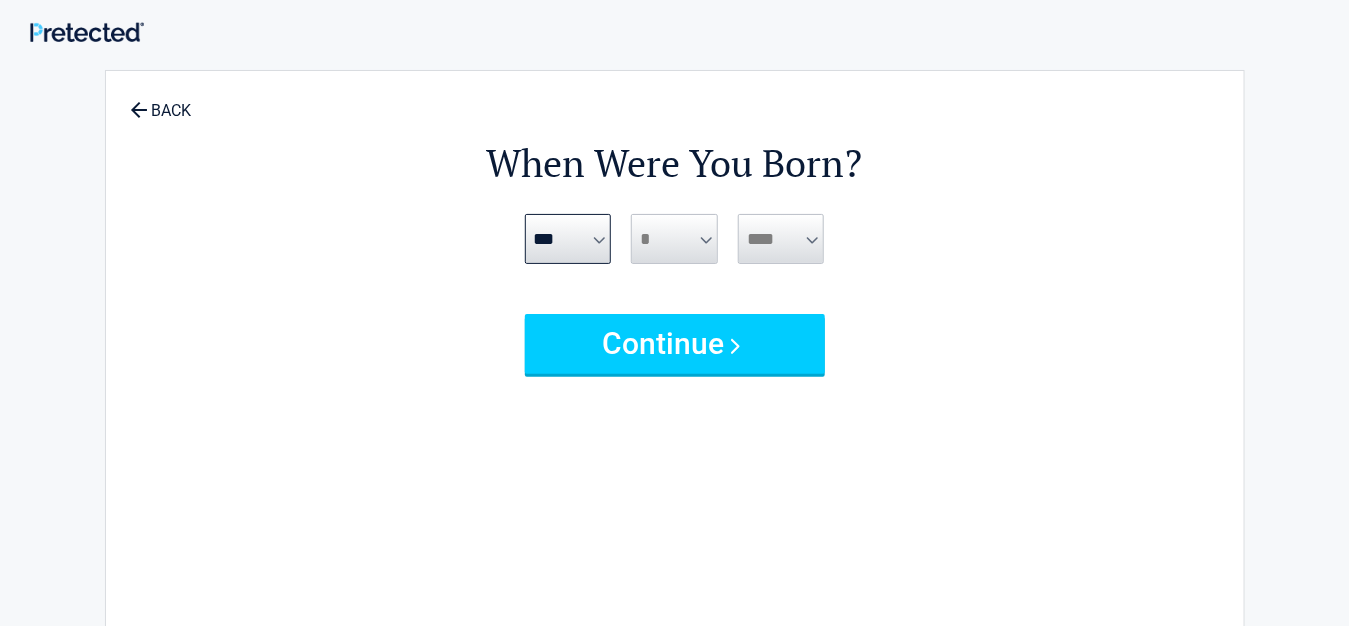click on "****
****
****
****
****
****
****
****
****
****
****
****
****
****
****
****
****
****
****
****
****
****
****
****
****
****
****
****
****
****
****
****
****
****
****
****
****
****
****
****
****
****
****
****
****
****
****
****
****
****
****
****
****
****
****
****
****
****
****
****
****
****
**** ****" at bounding box center [781, 239] 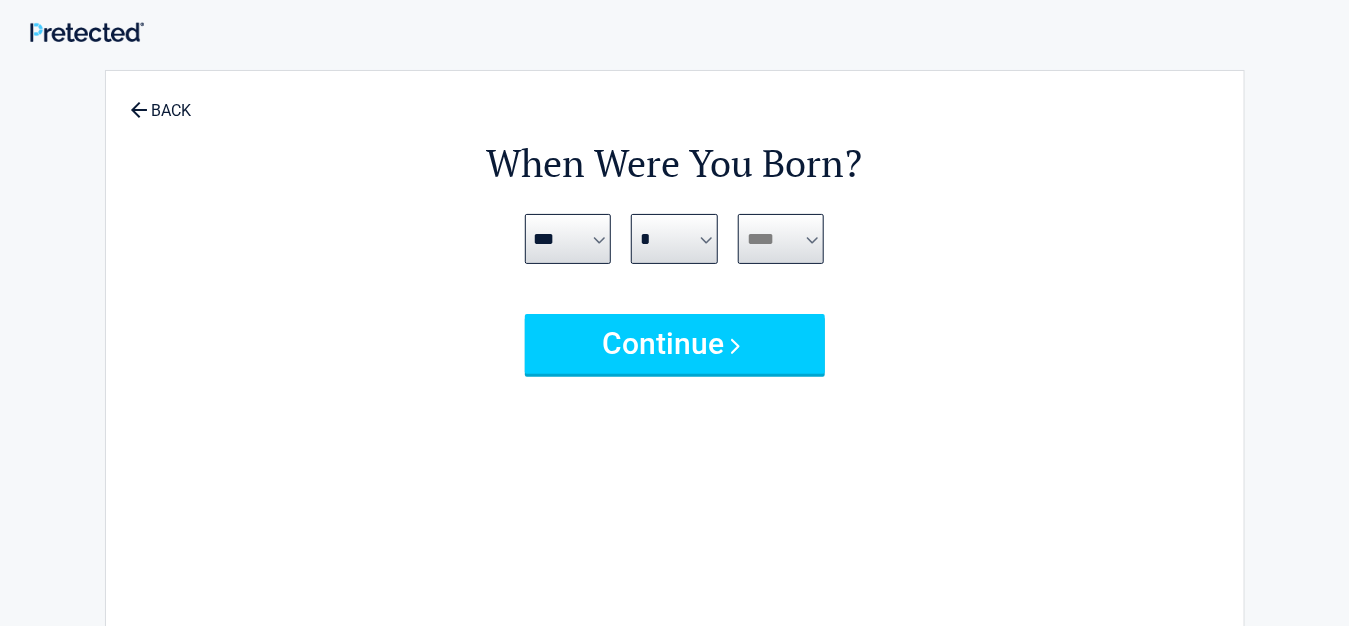 click on "****
****
****
****
****
****
****
****
****
****
****
****
****
****
****
****
****
****
****
****
****
****
****
****
****
****
****
****
****
****
****
****
****
****
****
****
****
****
****
****
****
****
****
****
****
****
****
****
****
****
****
****
****
****
****
****
****
****
****
****
****
****
****
****" at bounding box center (781, 239) 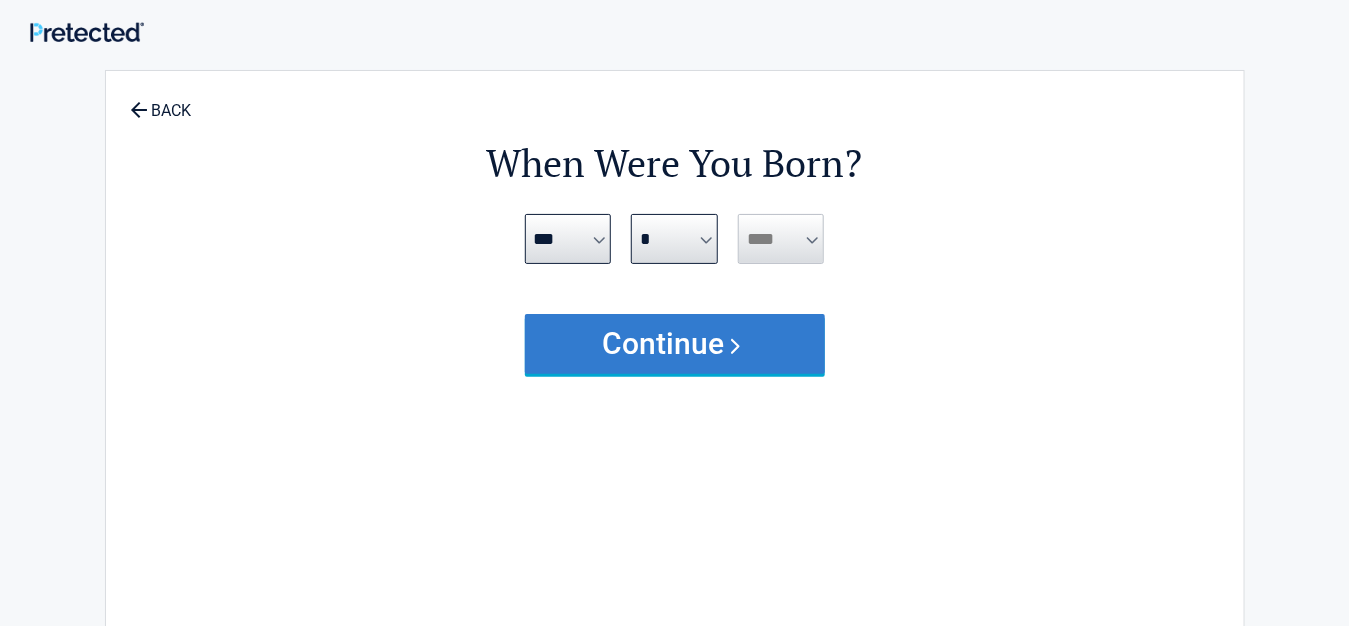 click on "Continue" at bounding box center (675, 344) 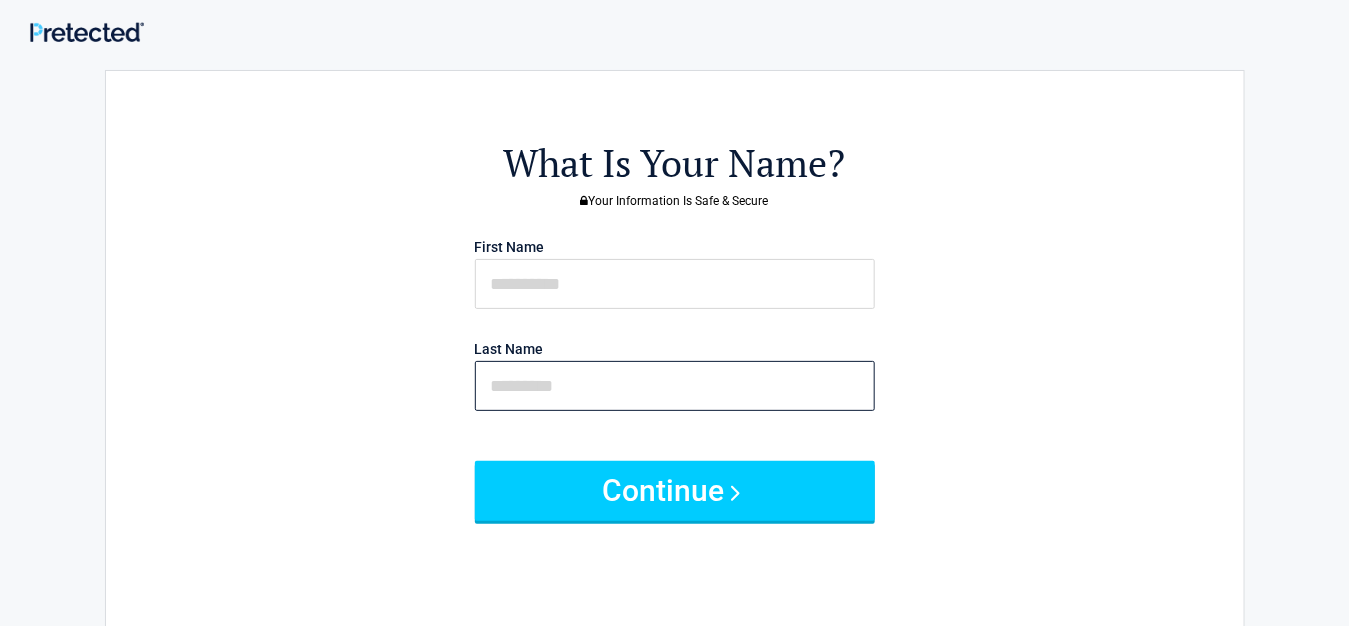click at bounding box center [675, 386] 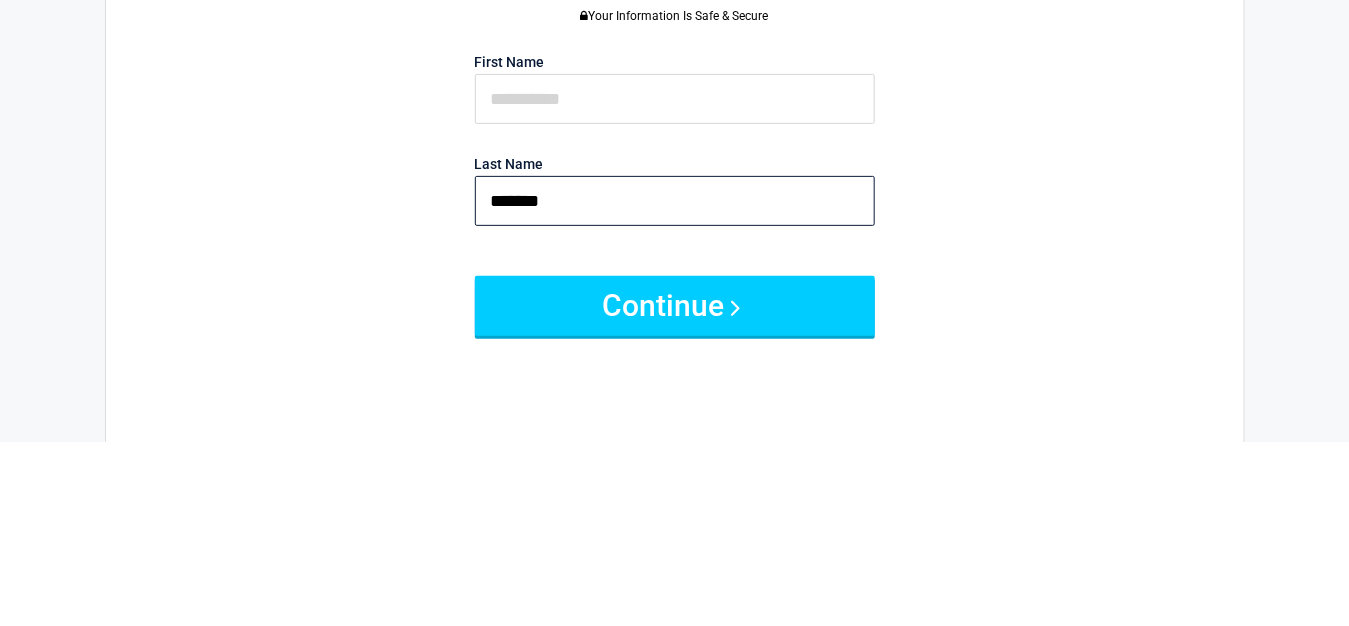 type on "*******" 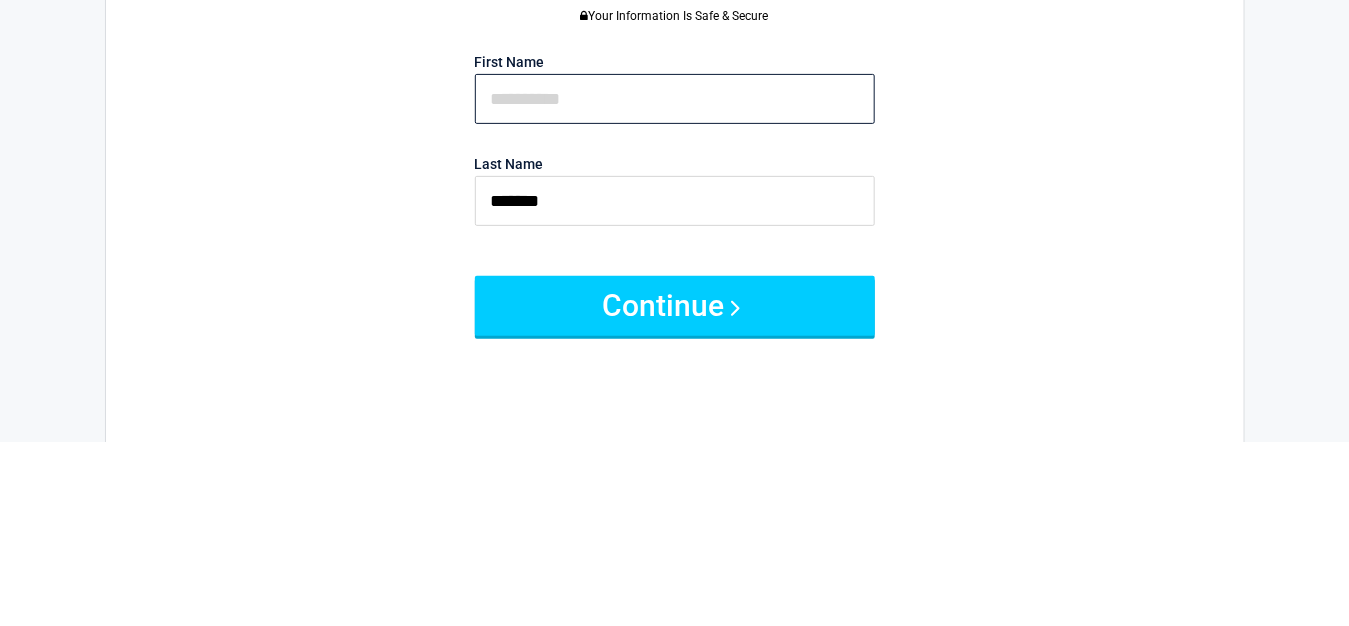 click at bounding box center (675, 284) 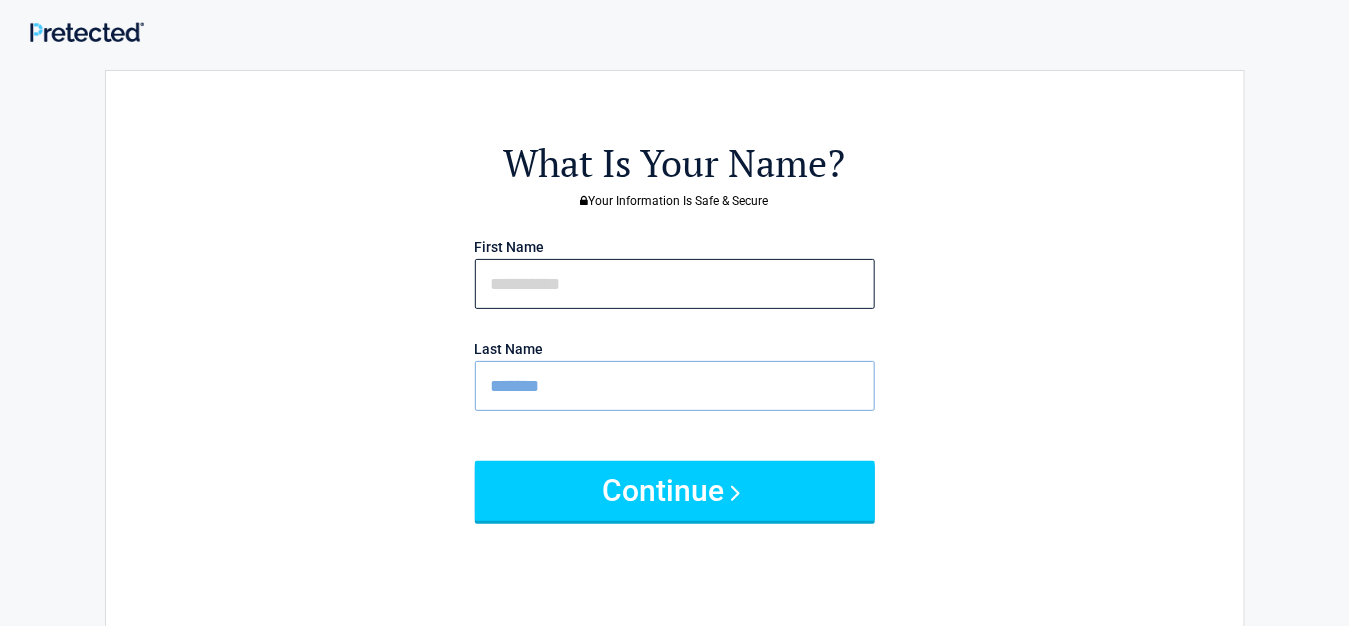 click at bounding box center [675, 284] 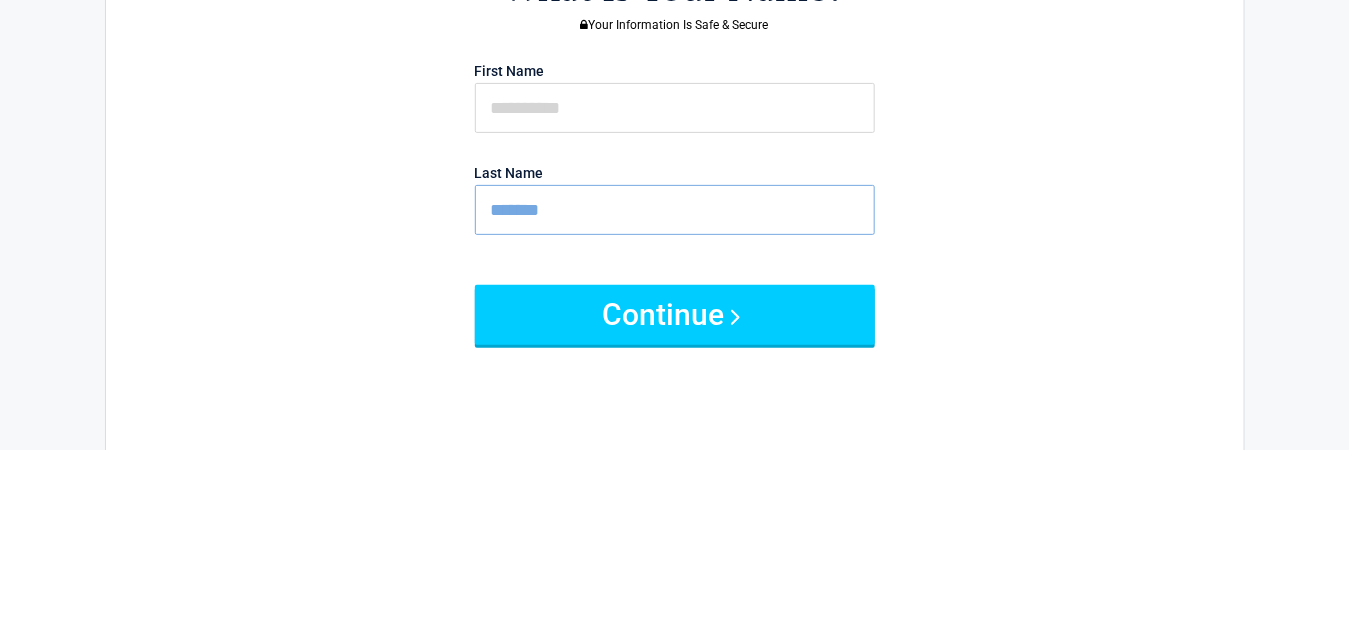 click on "What Is Your Name?
Your Information Is Safe & Secure
First Name
Last Name
[LAST]
Continue" at bounding box center [675, 419] 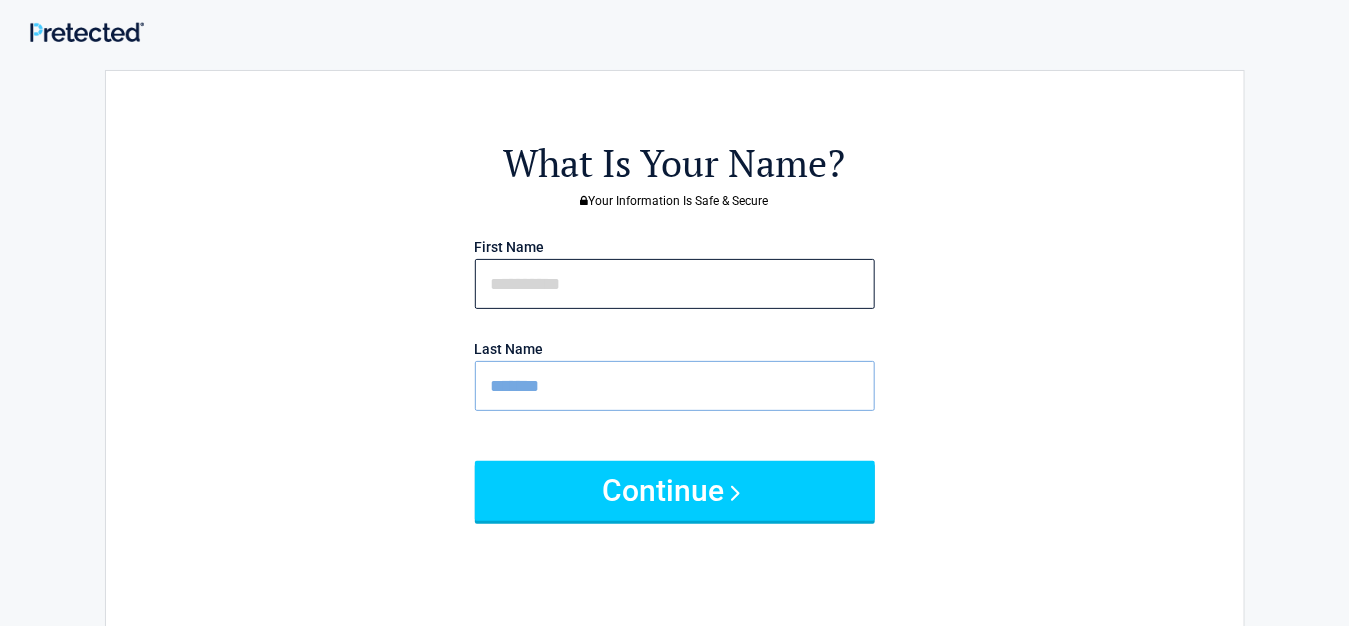 click at bounding box center (675, 284) 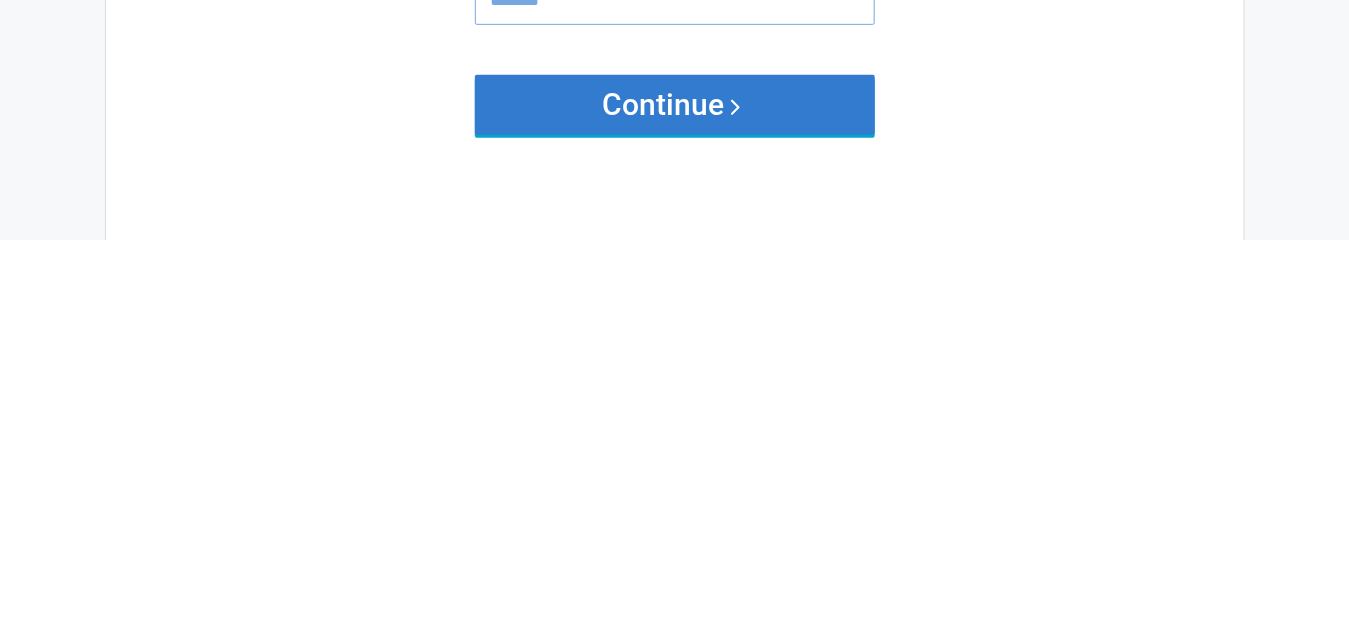 type on "******" 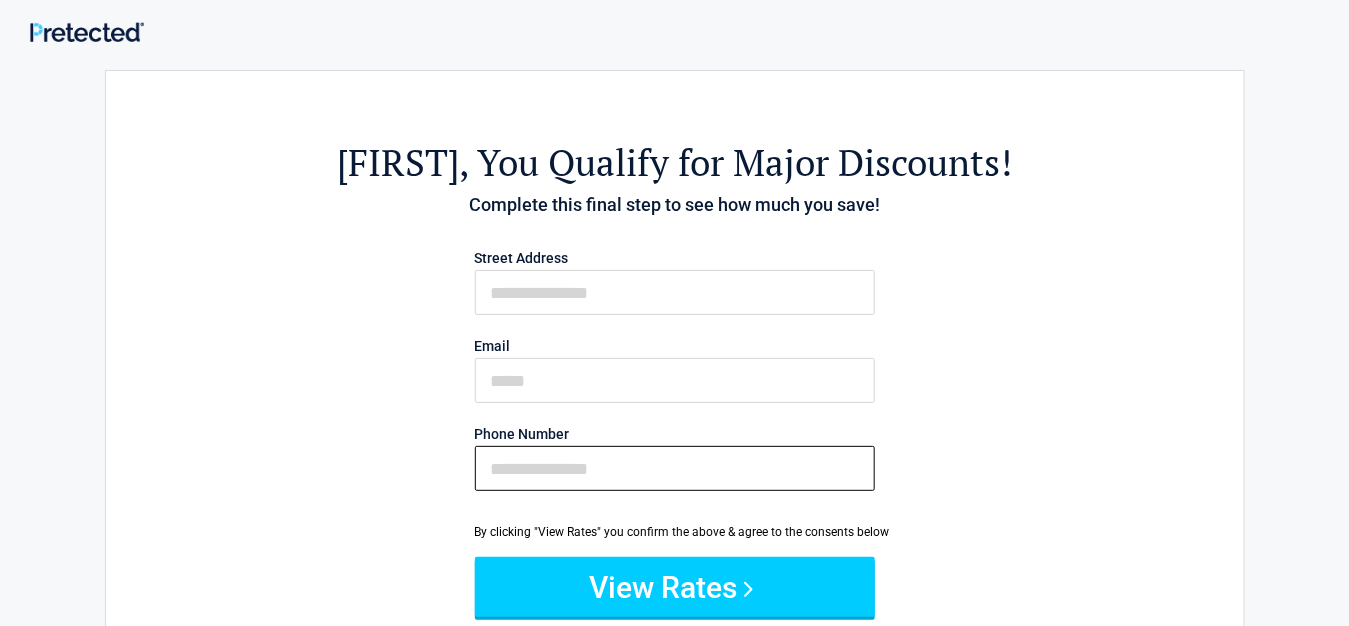 click on "Phone Number" at bounding box center [675, 468] 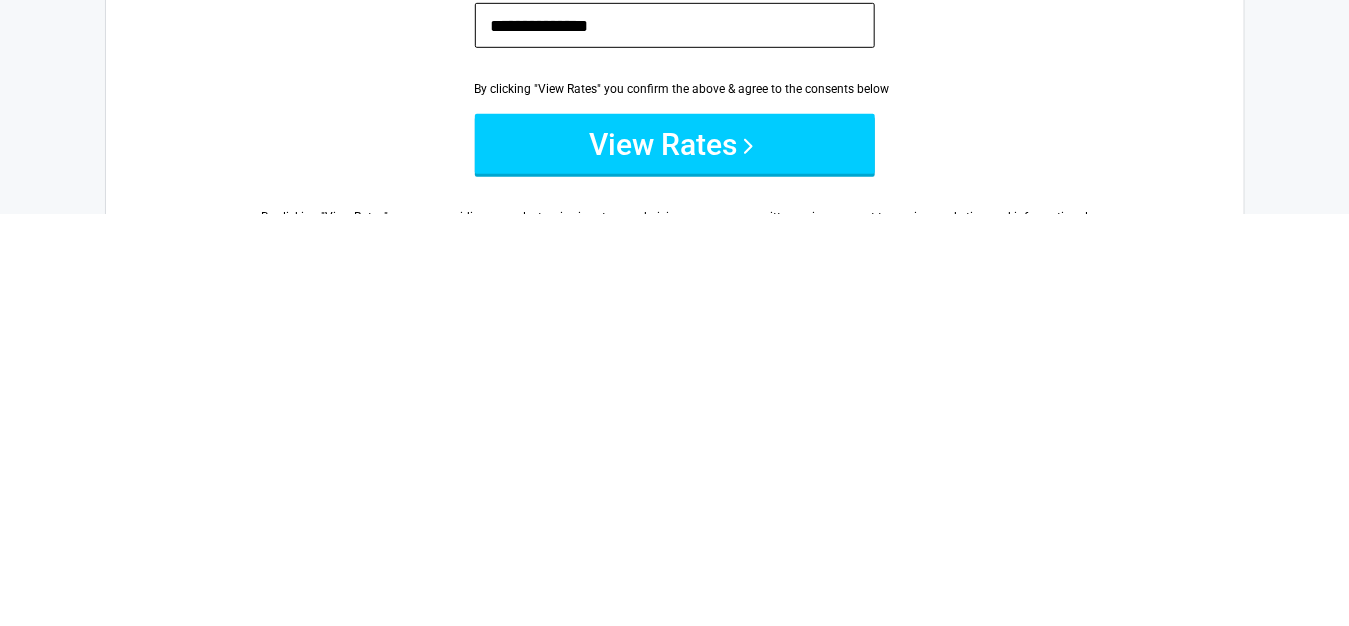 scroll, scrollTop: 35, scrollLeft: 0, axis: vertical 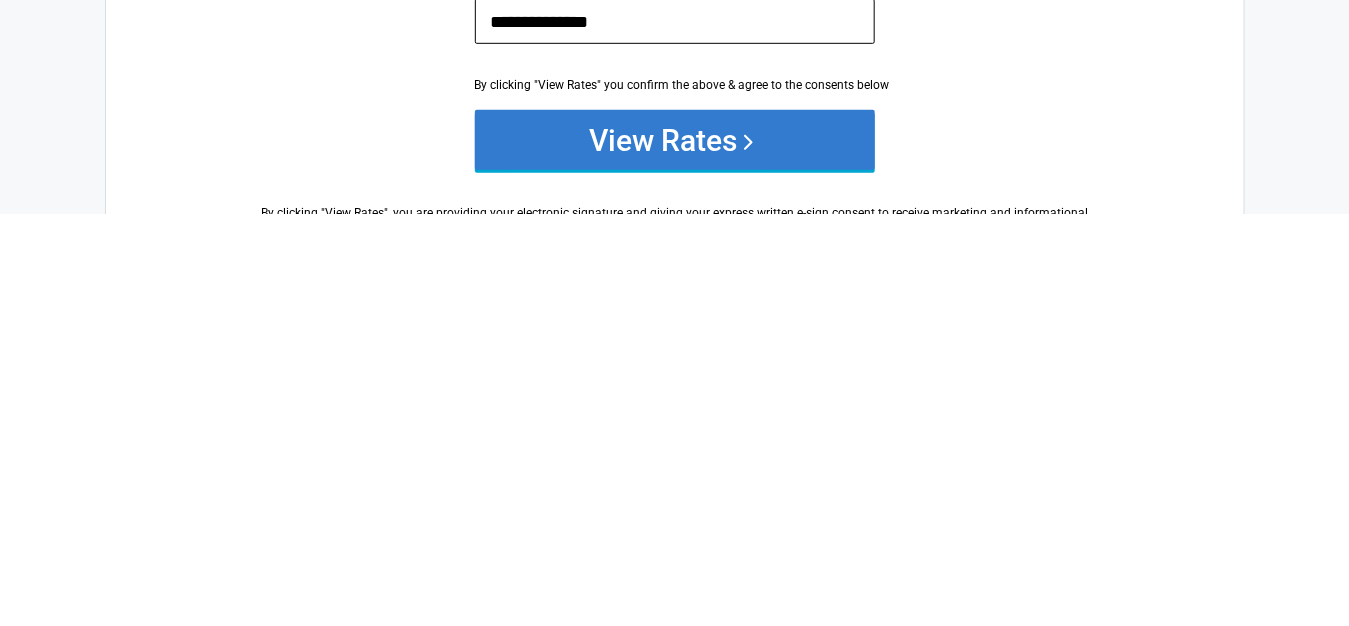 type on "**********" 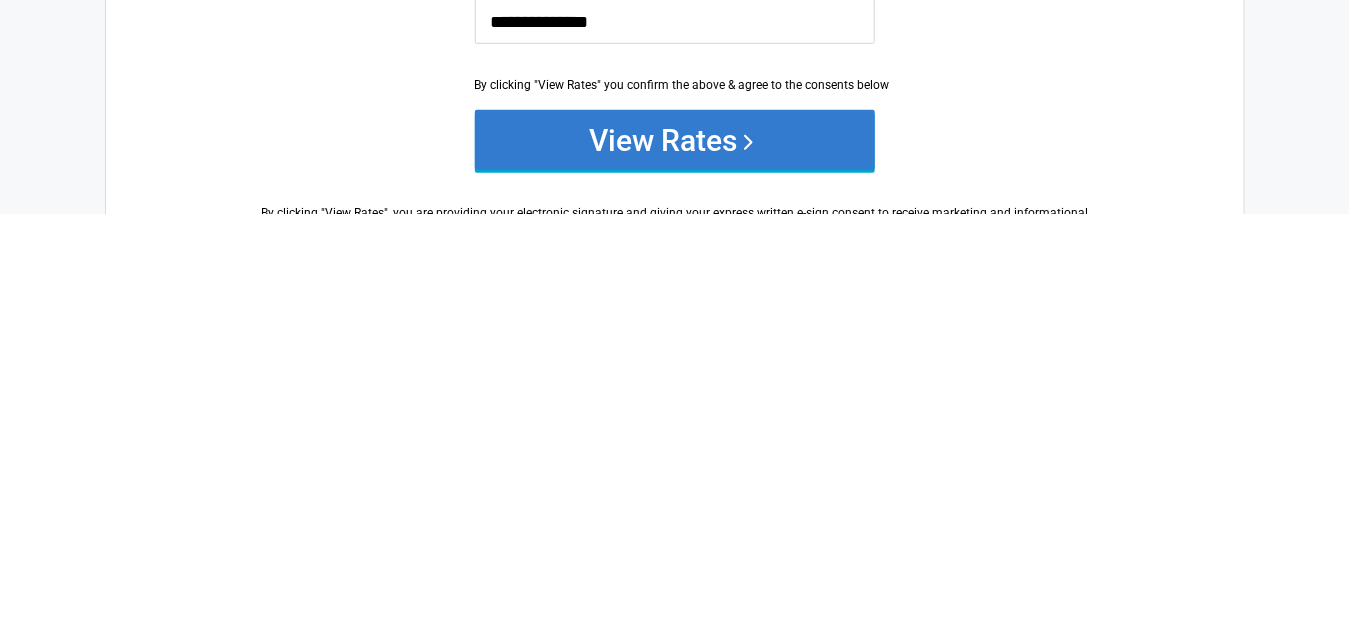 click on "View Rates" at bounding box center [675, 552] 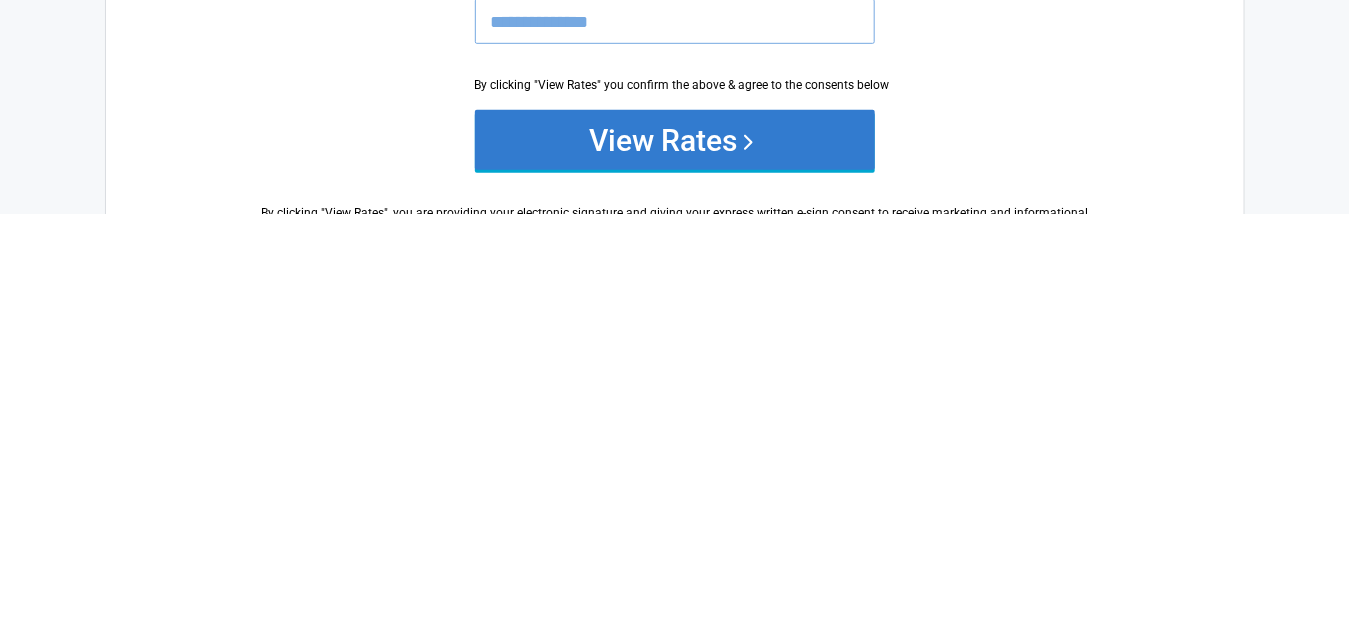 scroll, scrollTop: 35, scrollLeft: 0, axis: vertical 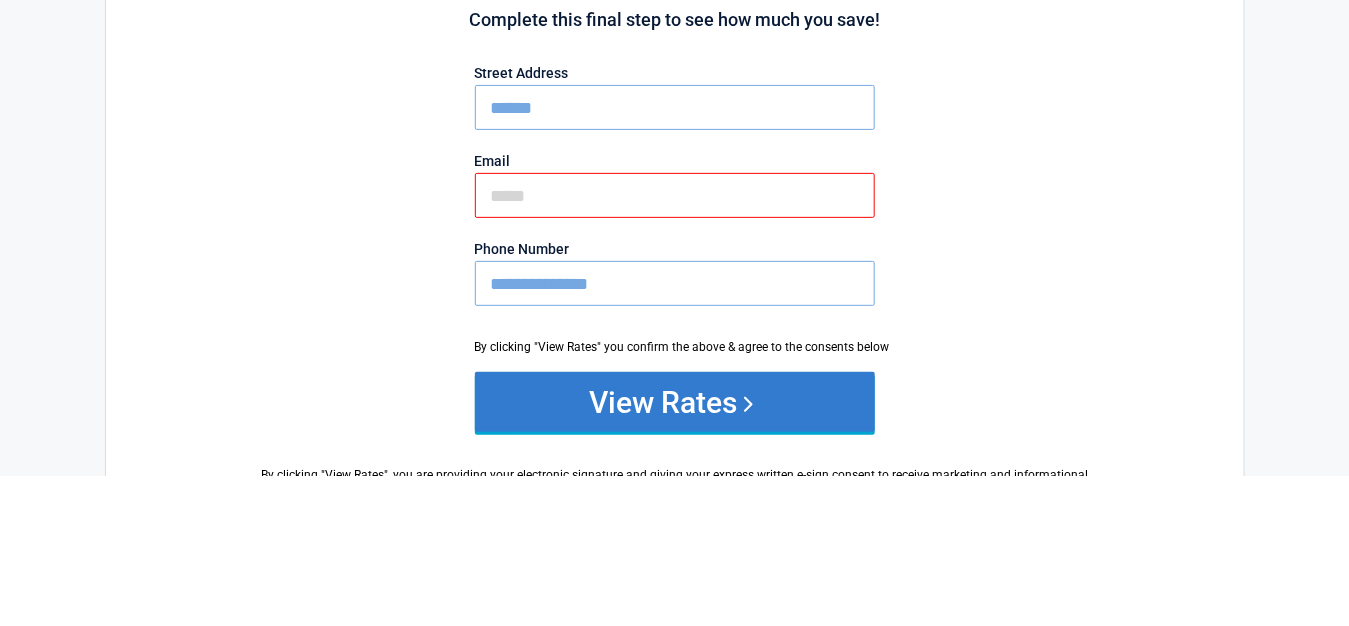 type on "**********" 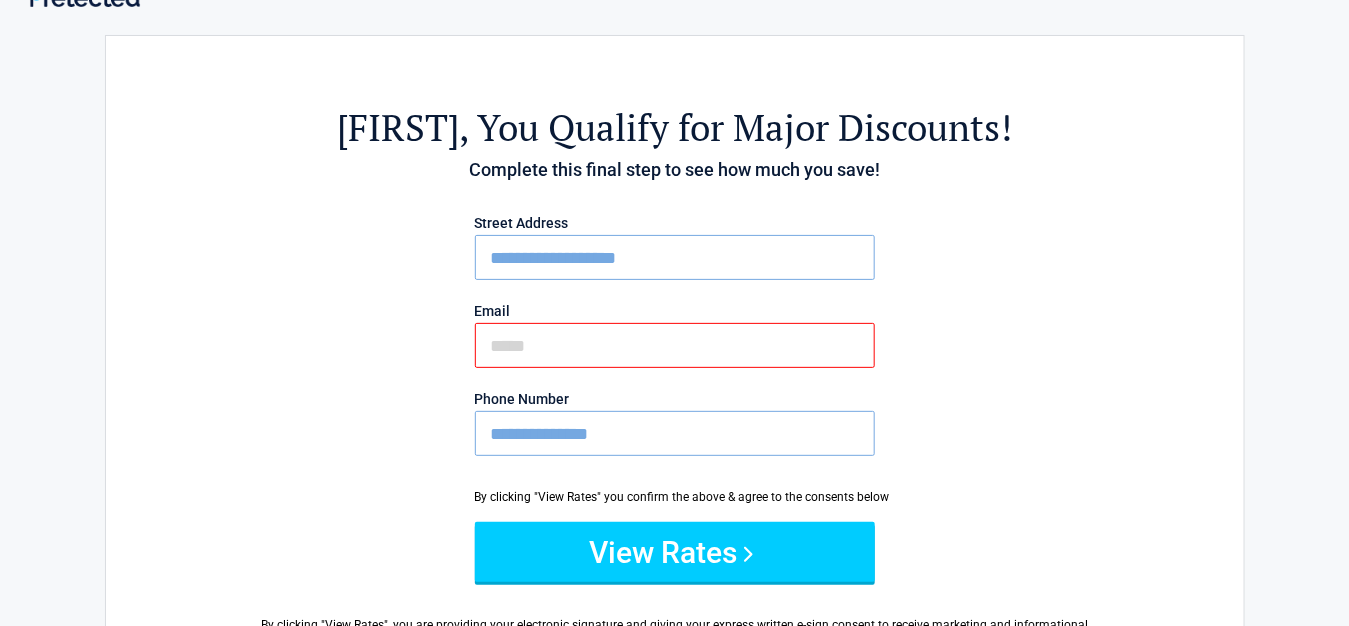 click on "Email" at bounding box center [675, 345] 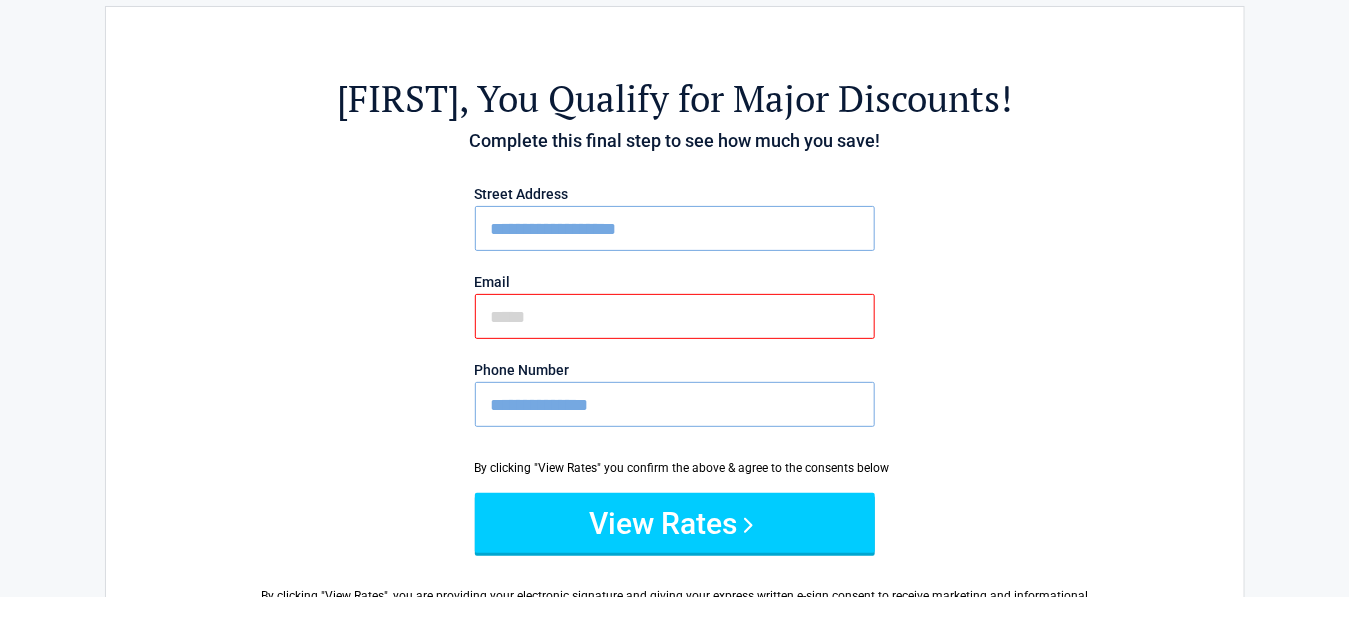 scroll, scrollTop: 35, scrollLeft: 0, axis: vertical 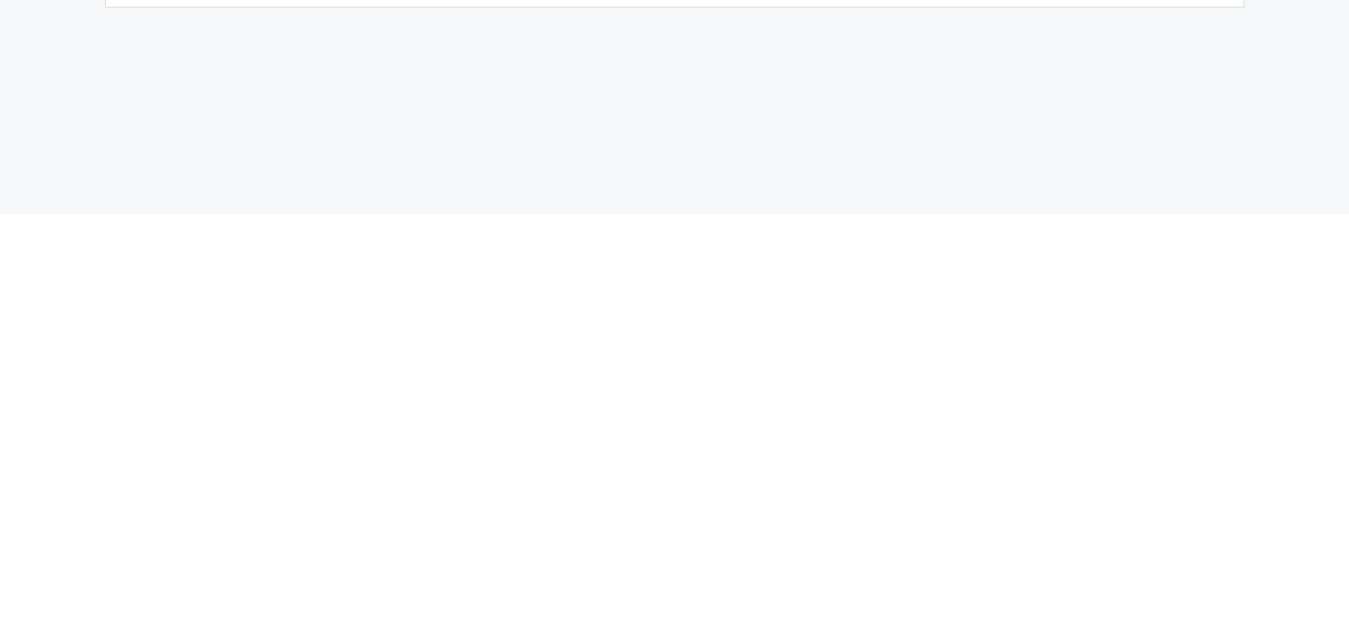 type on "**********" 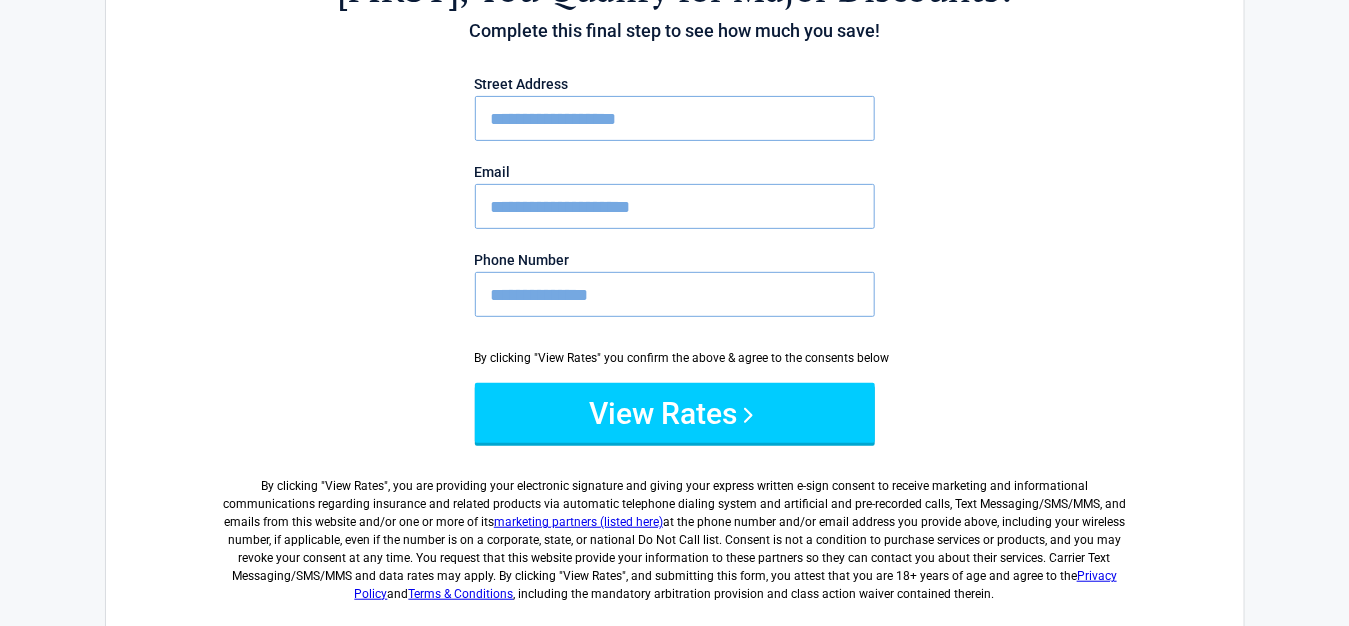 scroll, scrollTop: 169, scrollLeft: 0, axis: vertical 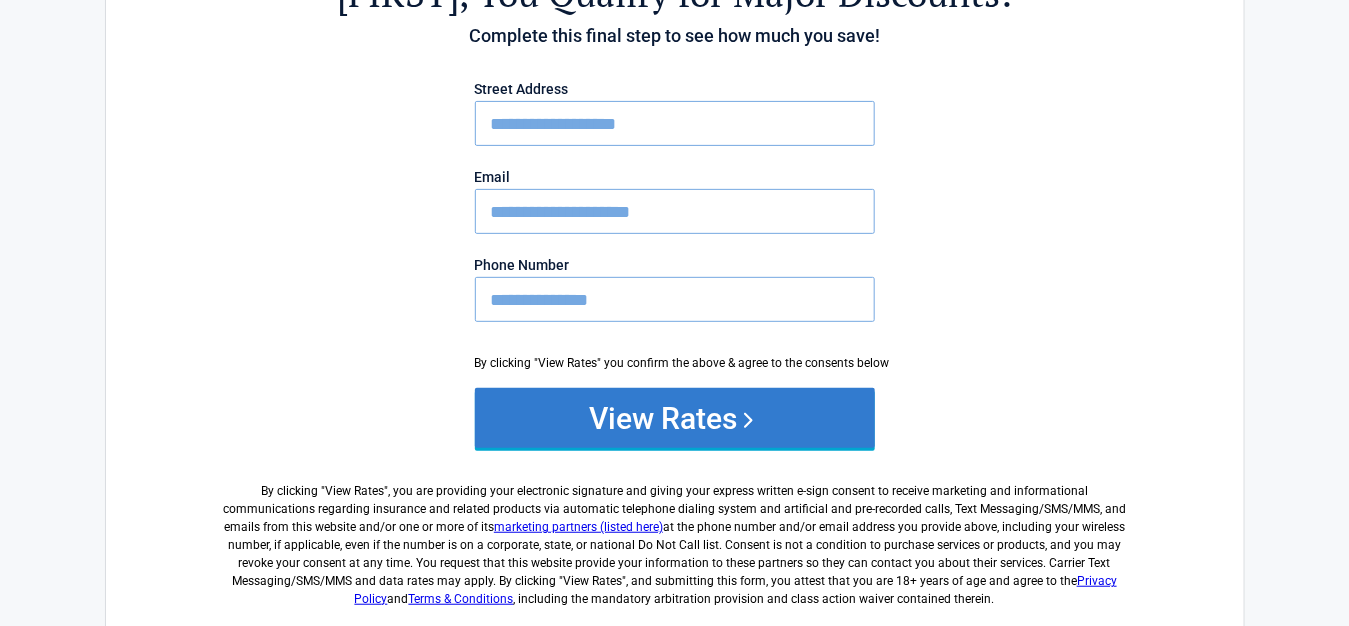 click on "View Rates" at bounding box center (675, 418) 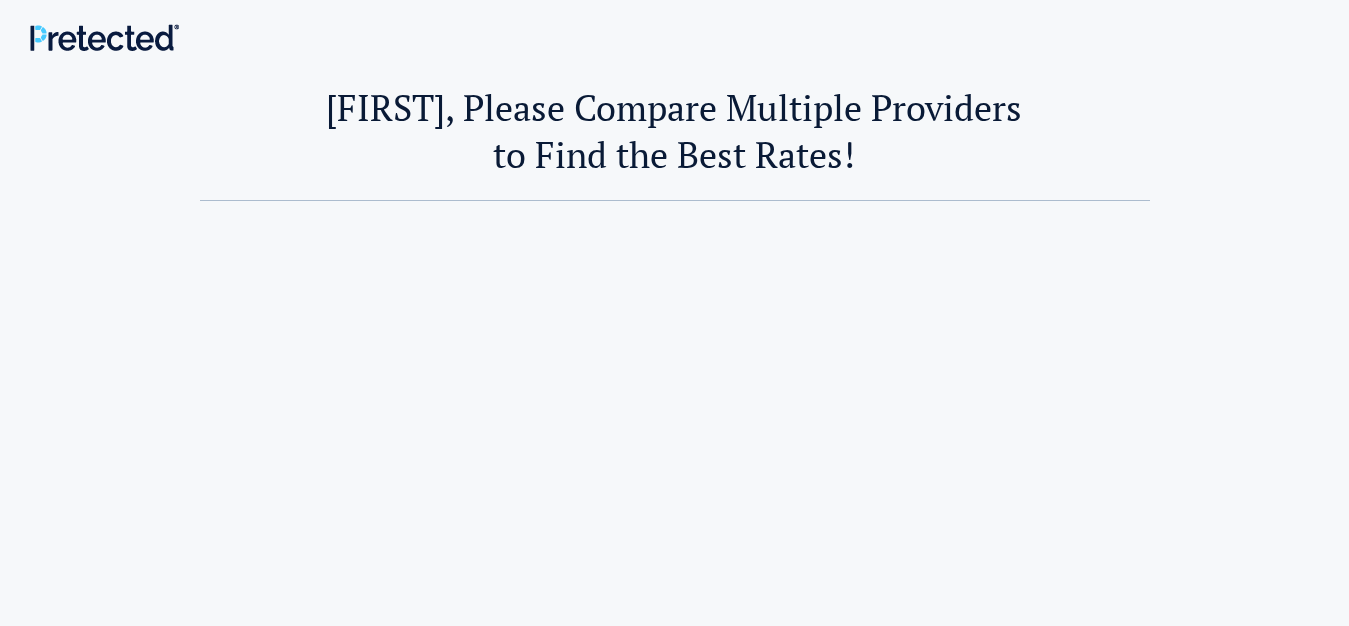 scroll, scrollTop: 0, scrollLeft: 0, axis: both 